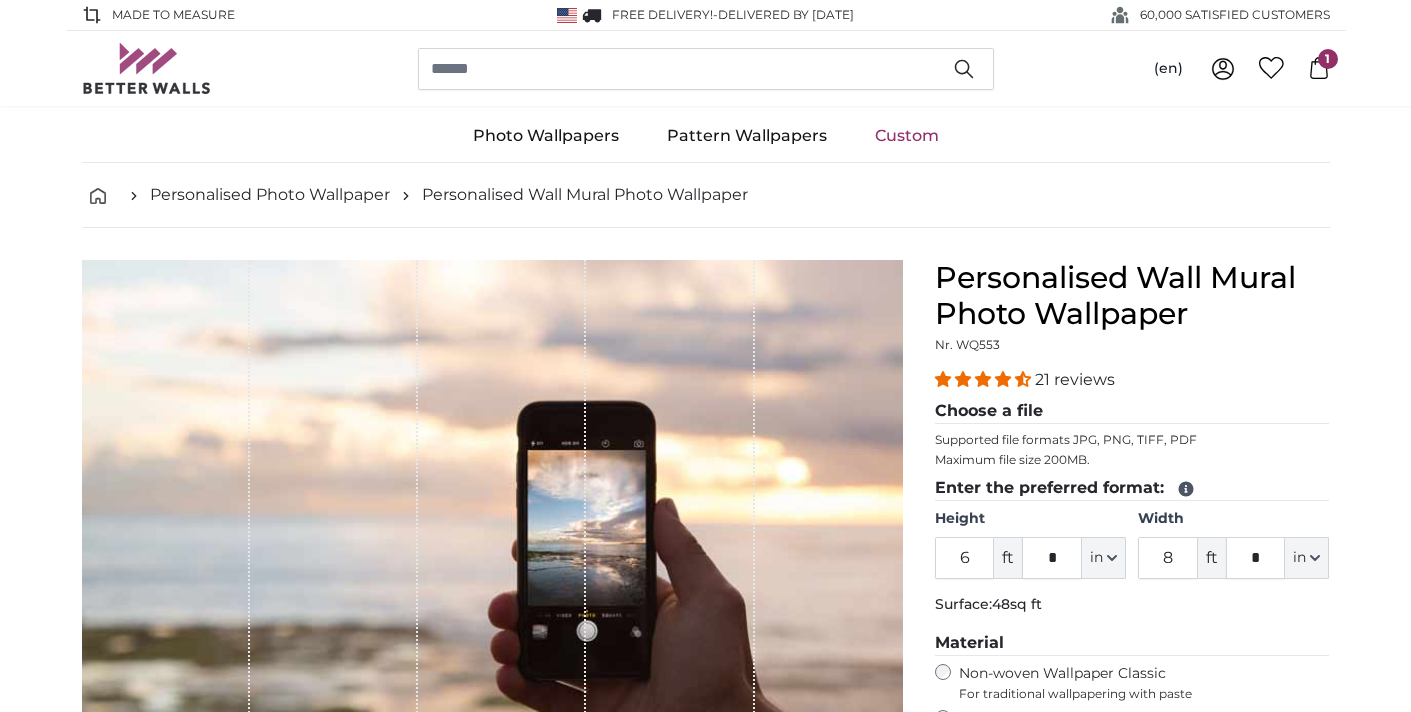 scroll, scrollTop: 0, scrollLeft: 0, axis: both 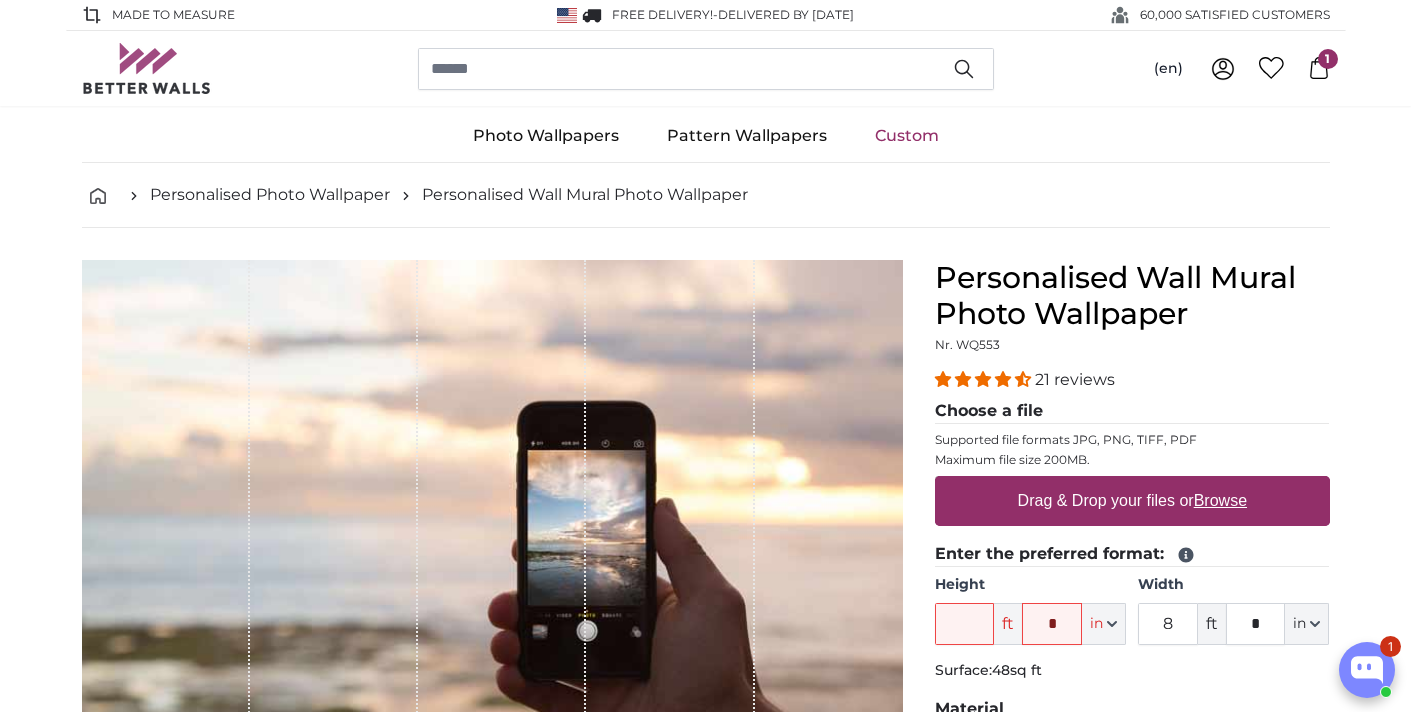 type 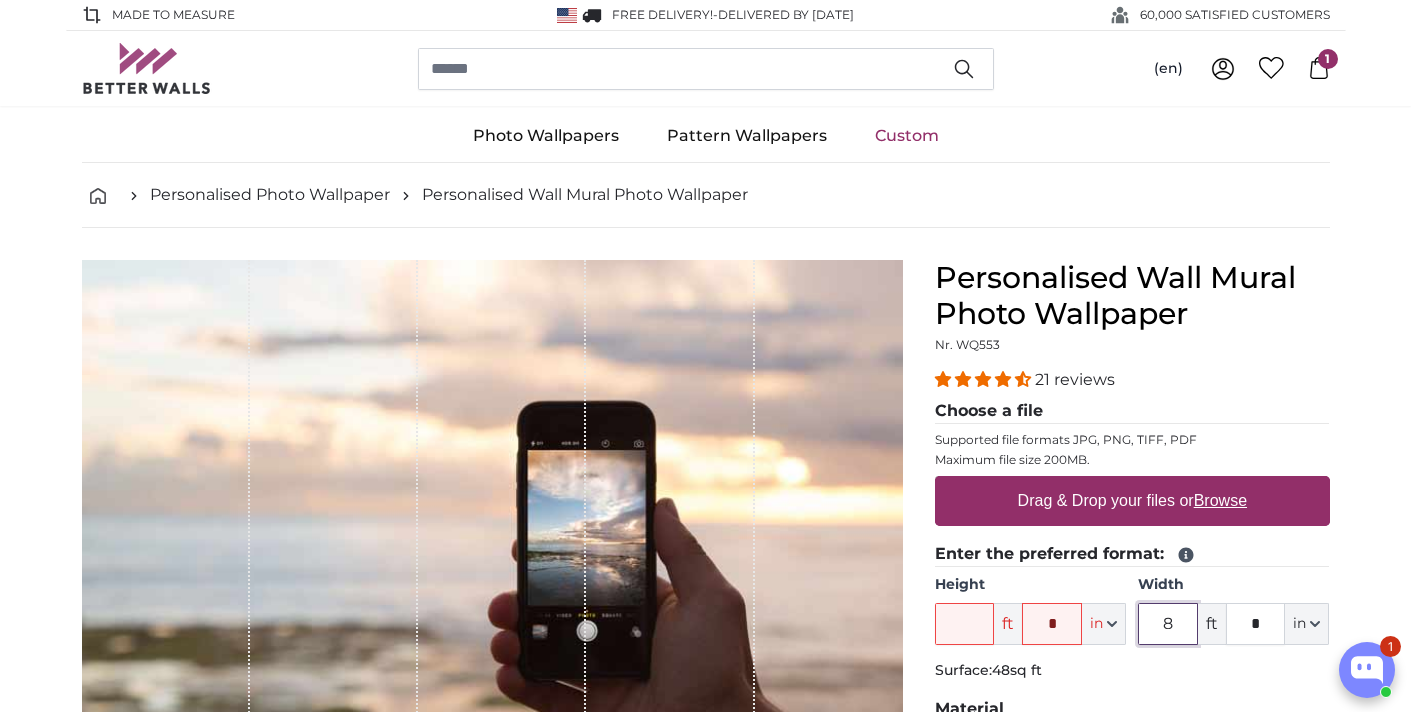 drag, startPoint x: 1181, startPoint y: 629, endPoint x: 1117, endPoint y: 609, distance: 67.052216 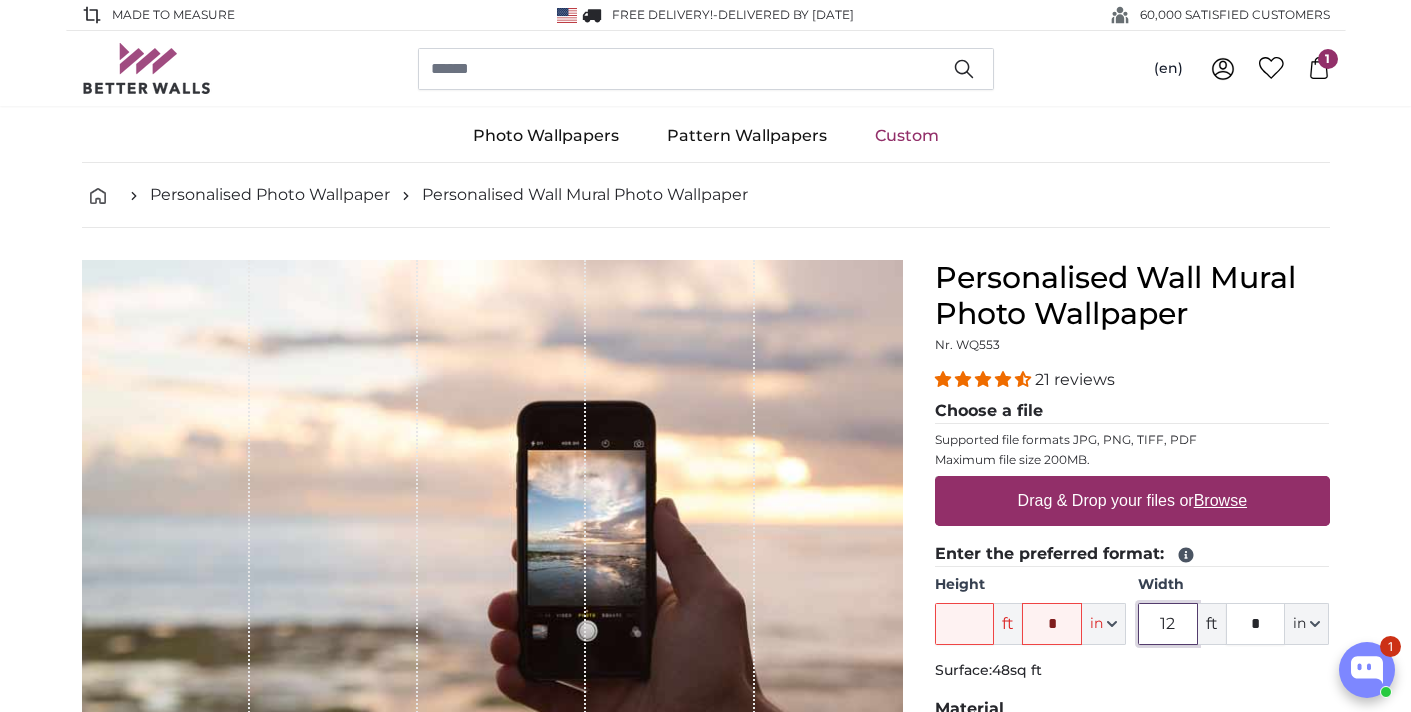 type on "12" 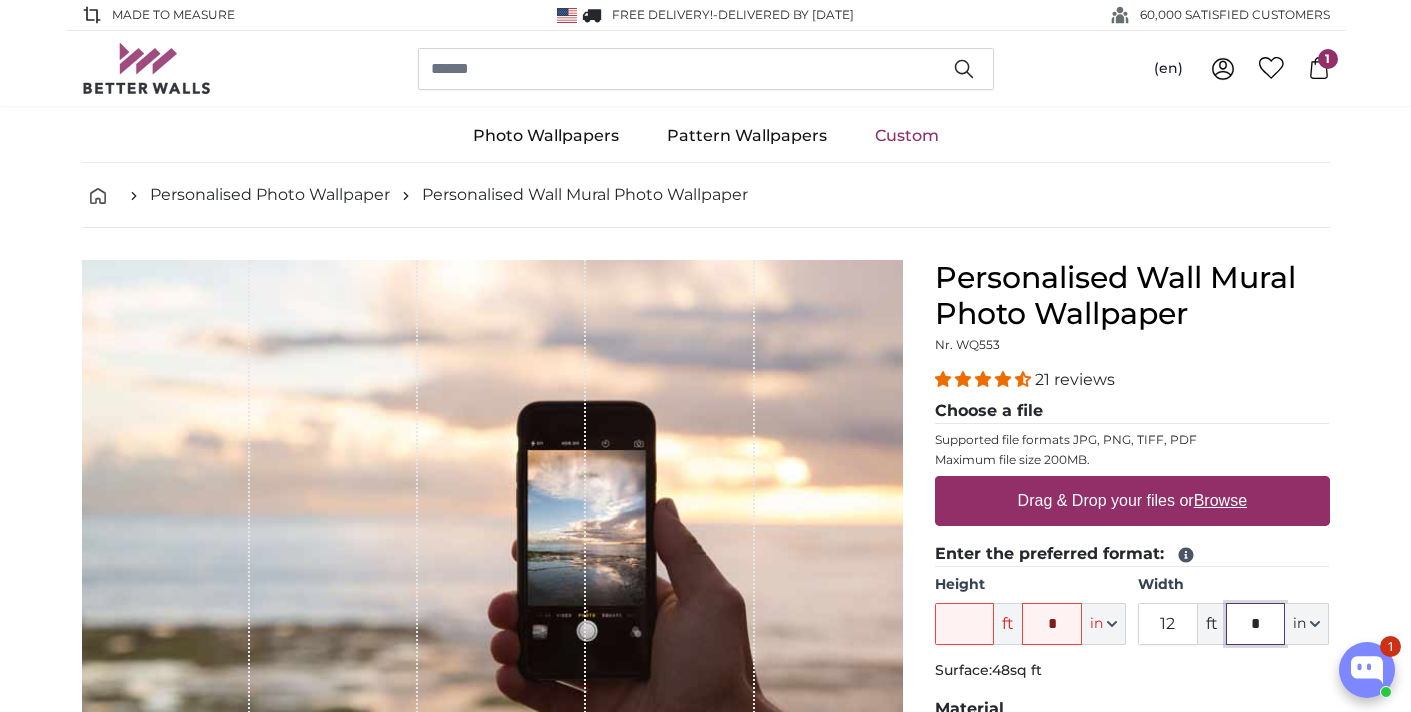 click on "*" 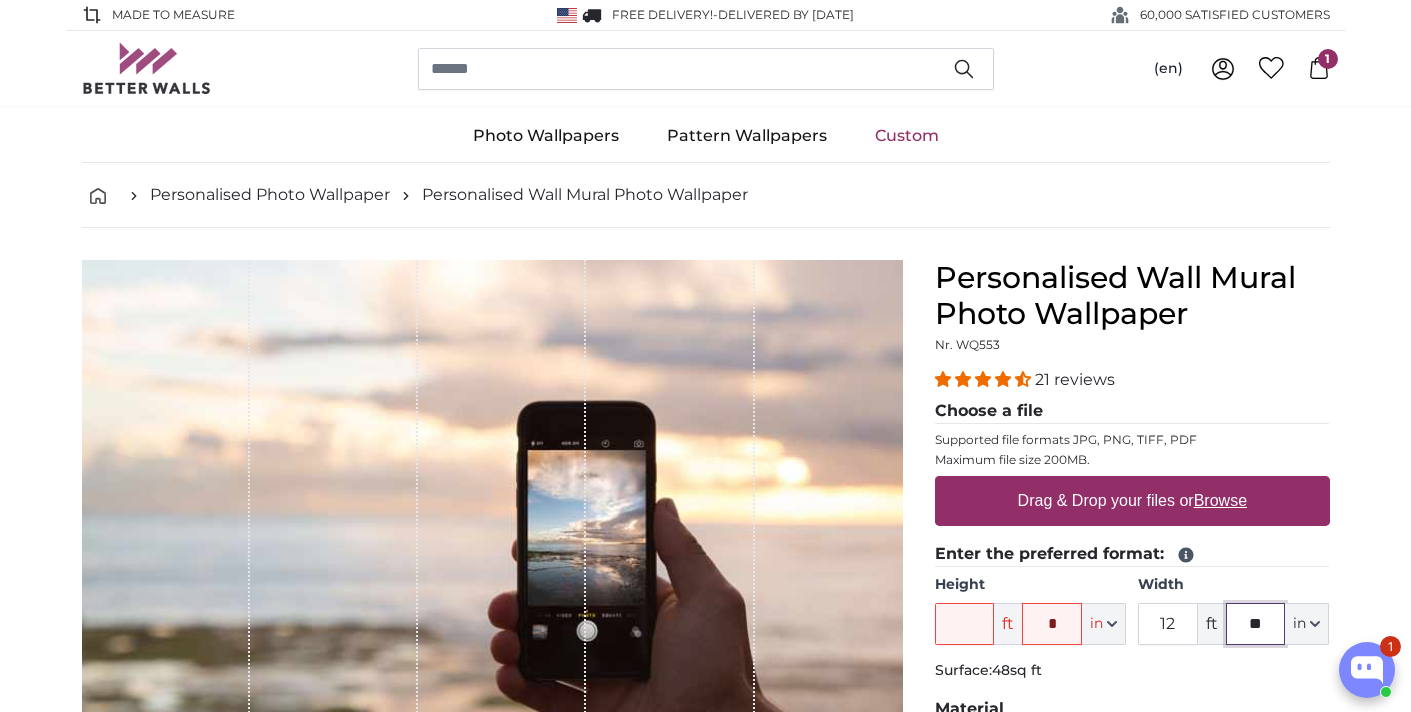 type on "**" 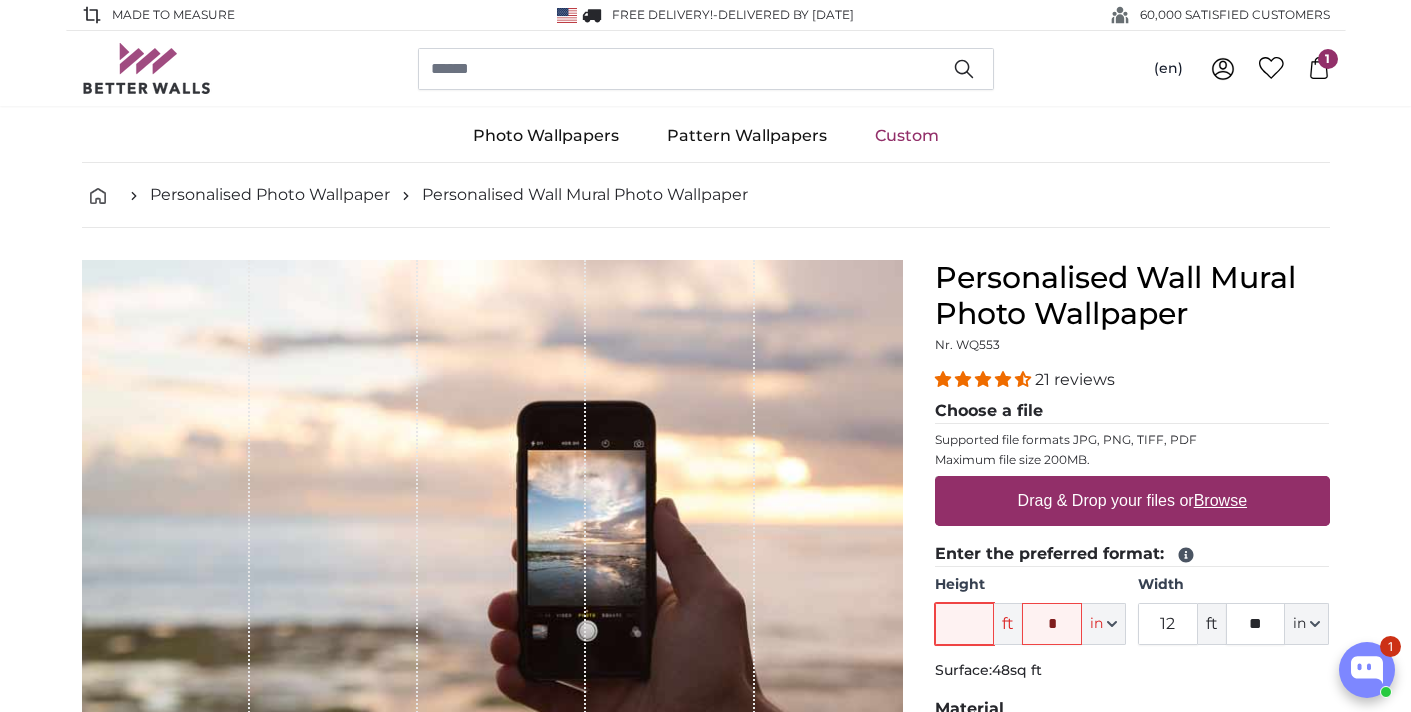 click on "Height" at bounding box center (965, 624) 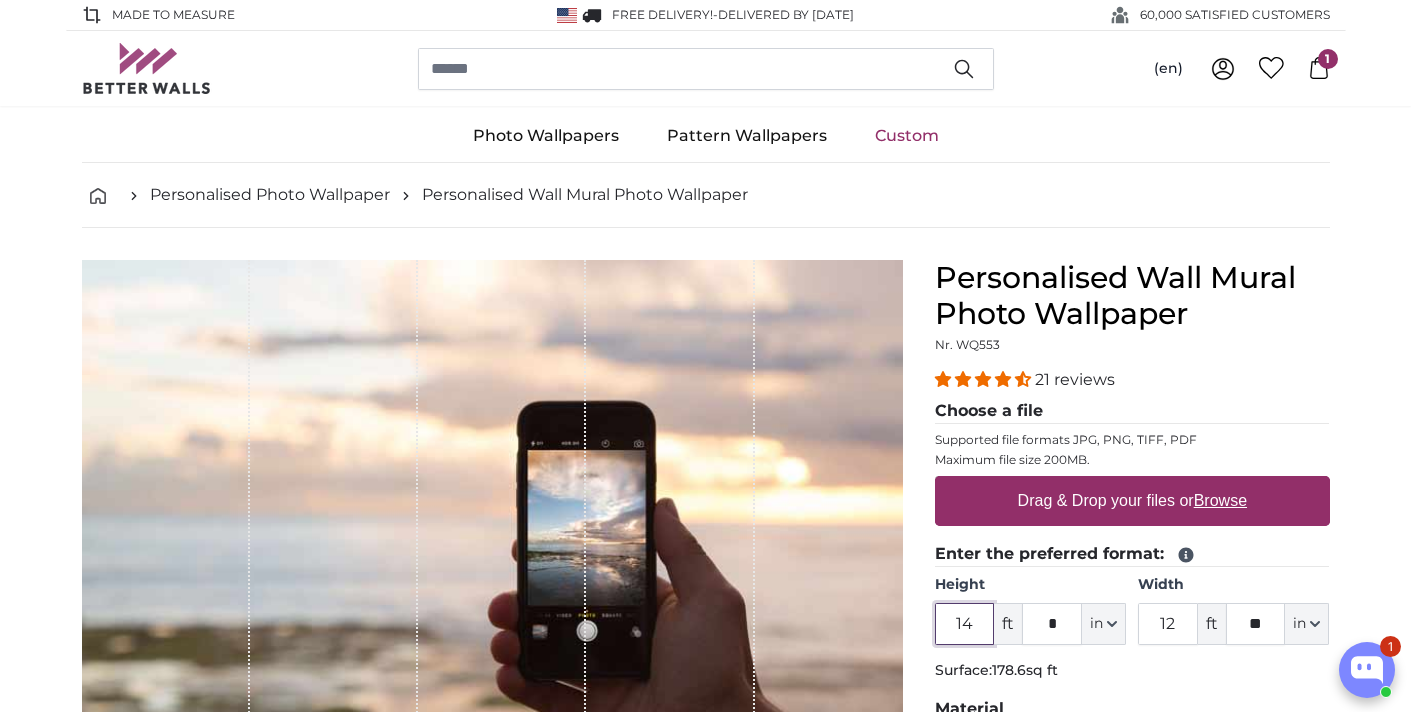 type on "14" 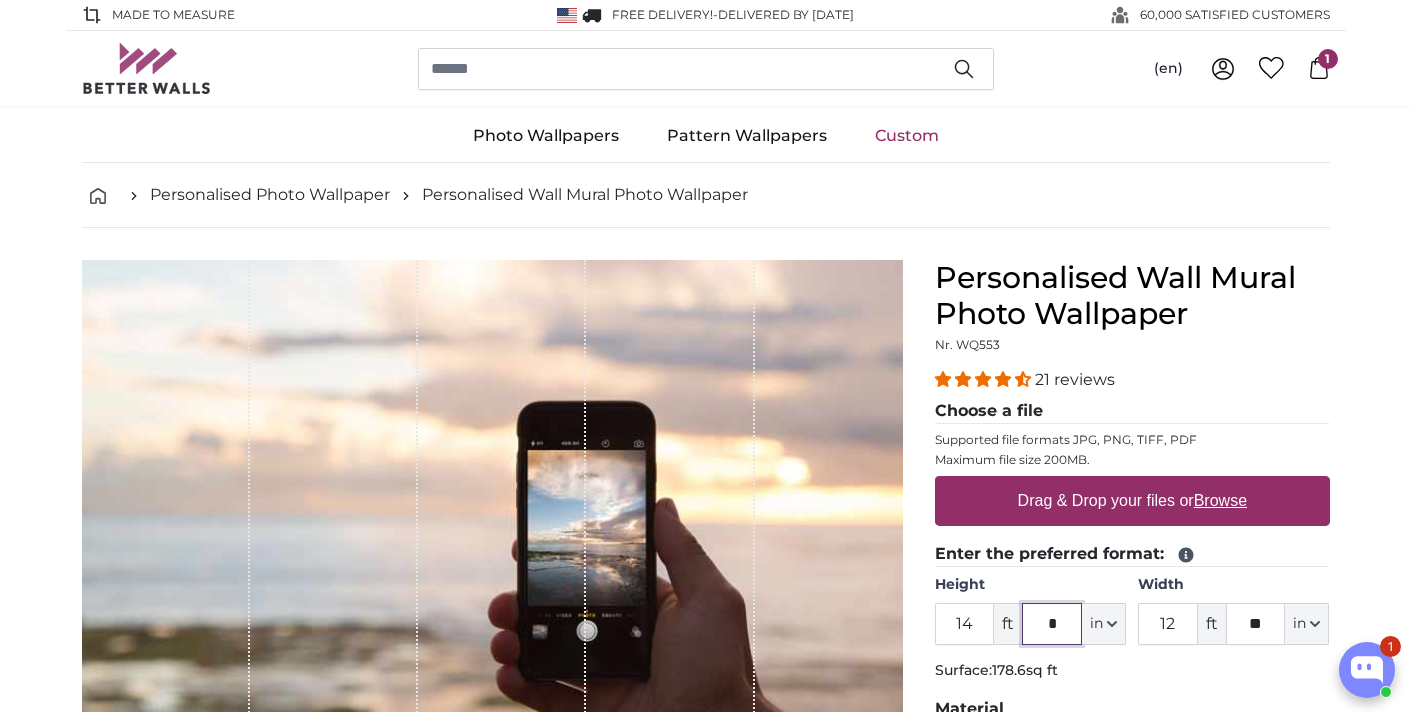 click on "*" 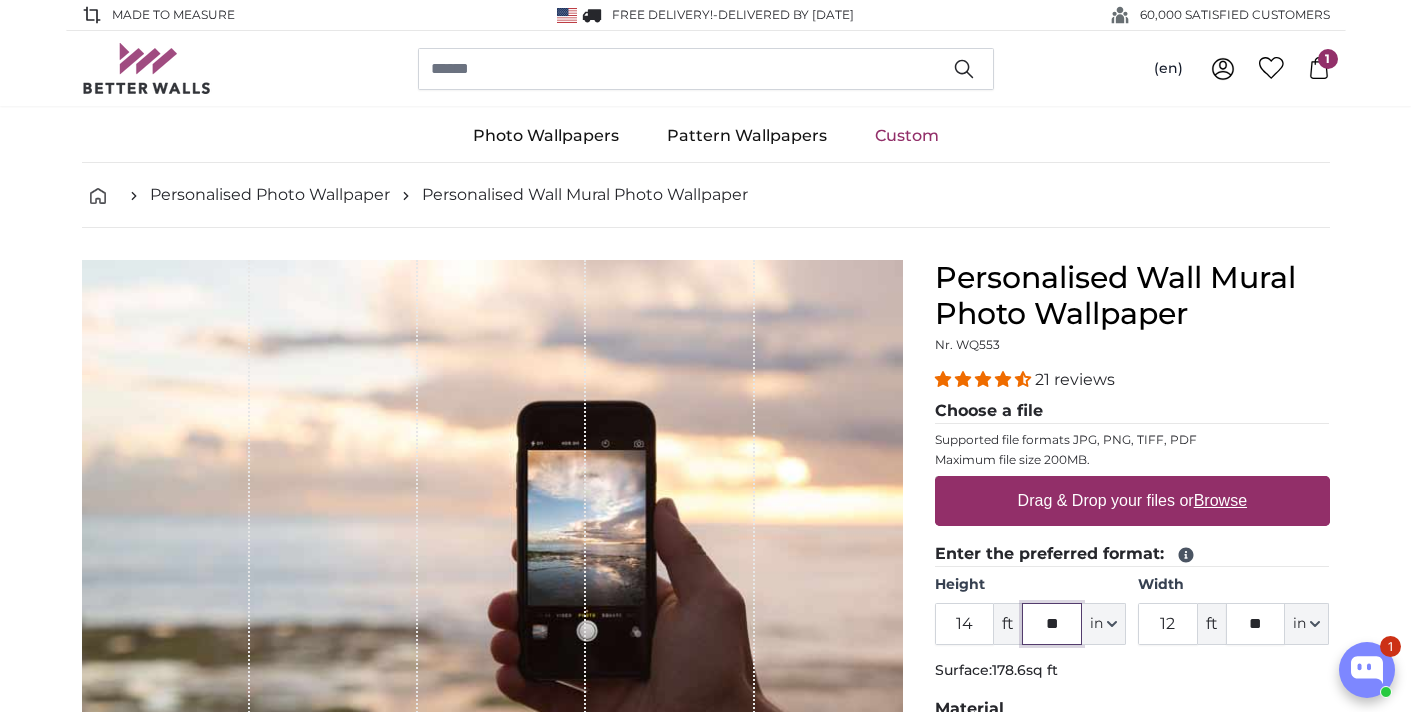 type on "17" 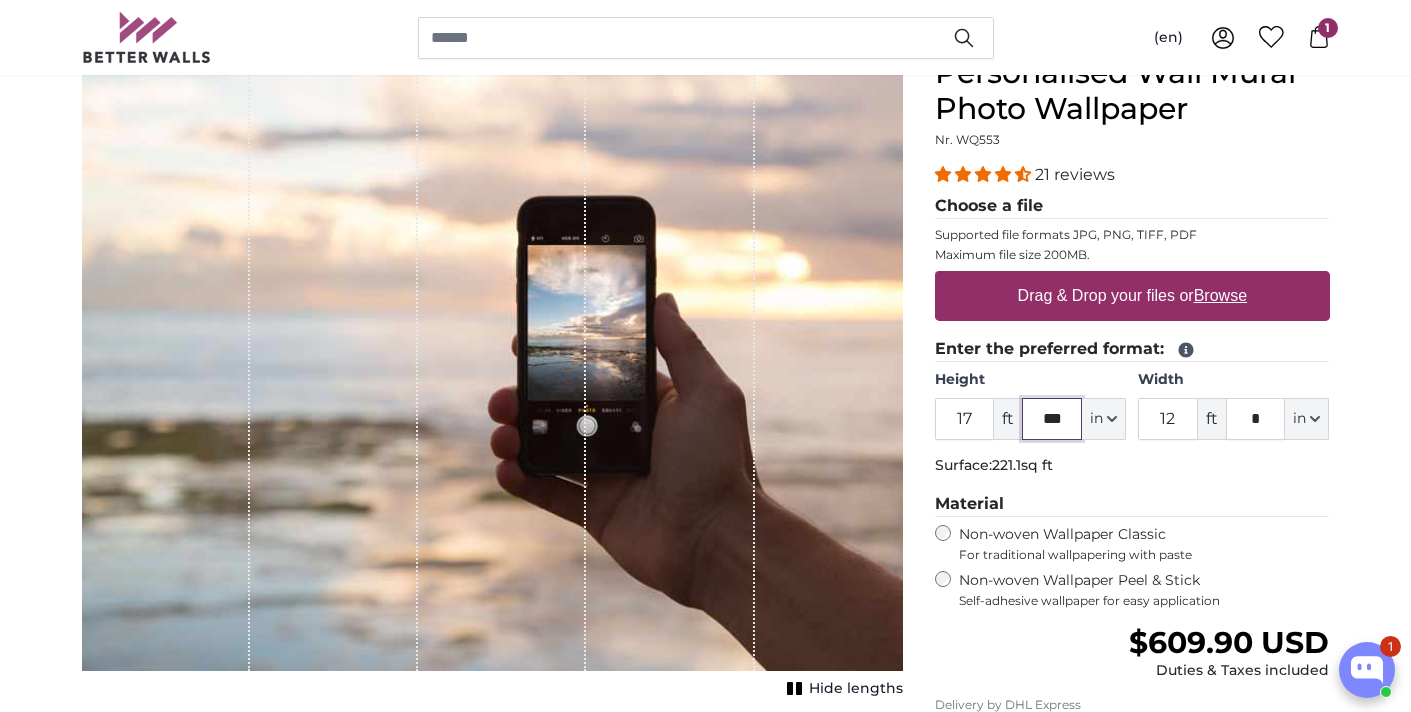 scroll, scrollTop: 205, scrollLeft: 0, axis: vertical 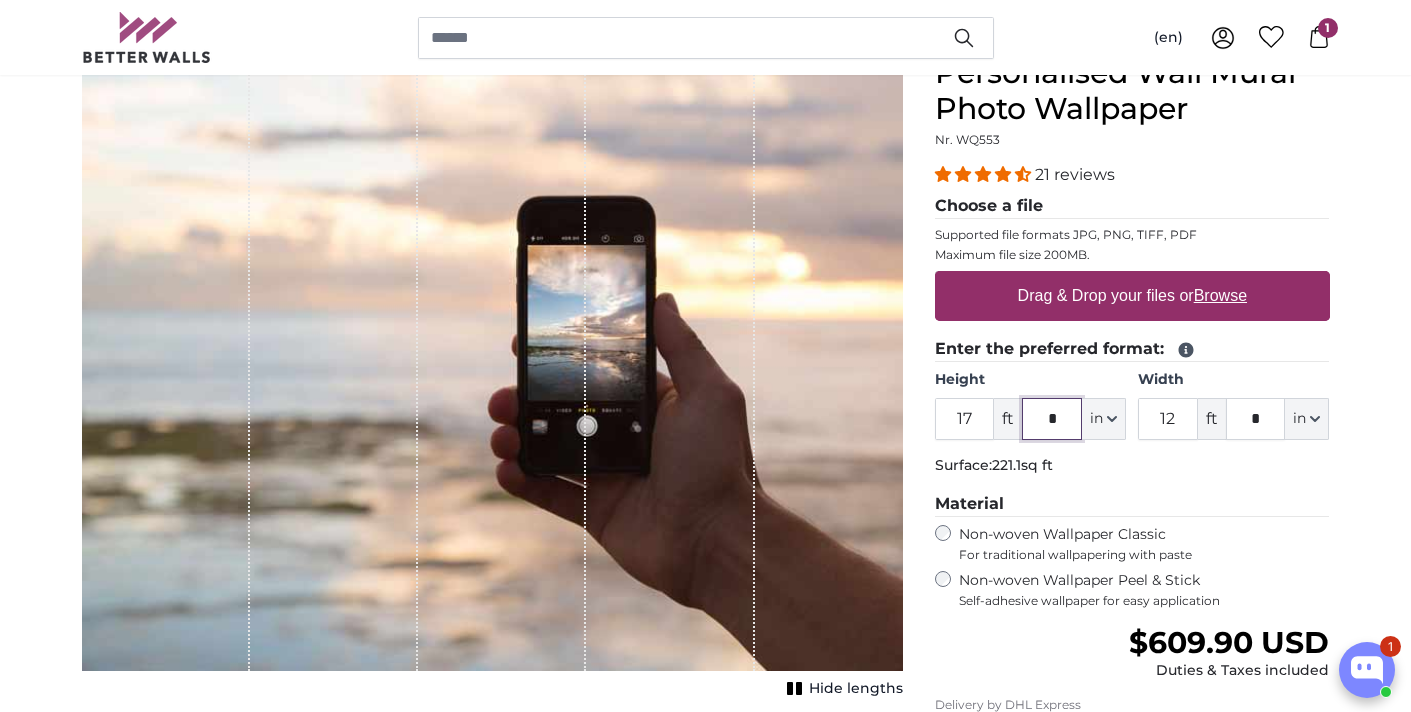 type on "*" 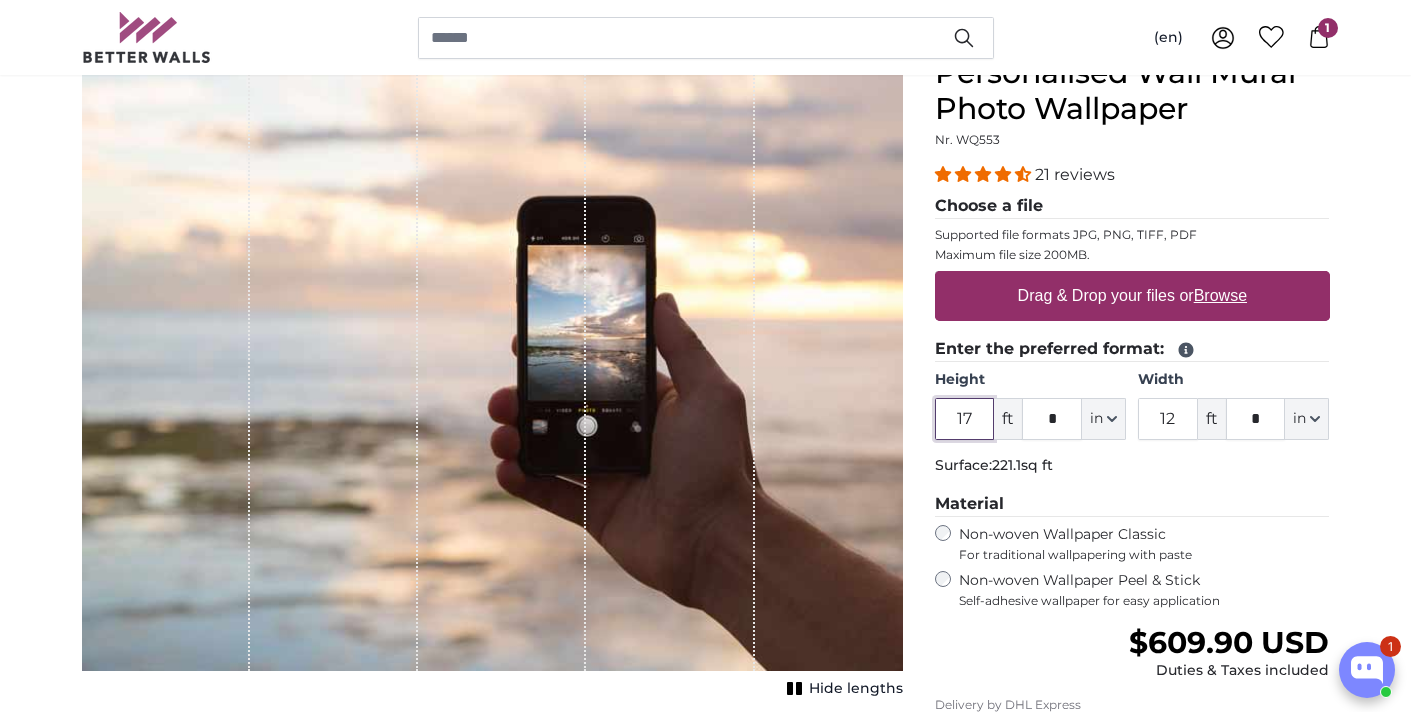 click on "17" at bounding box center (965, 419) 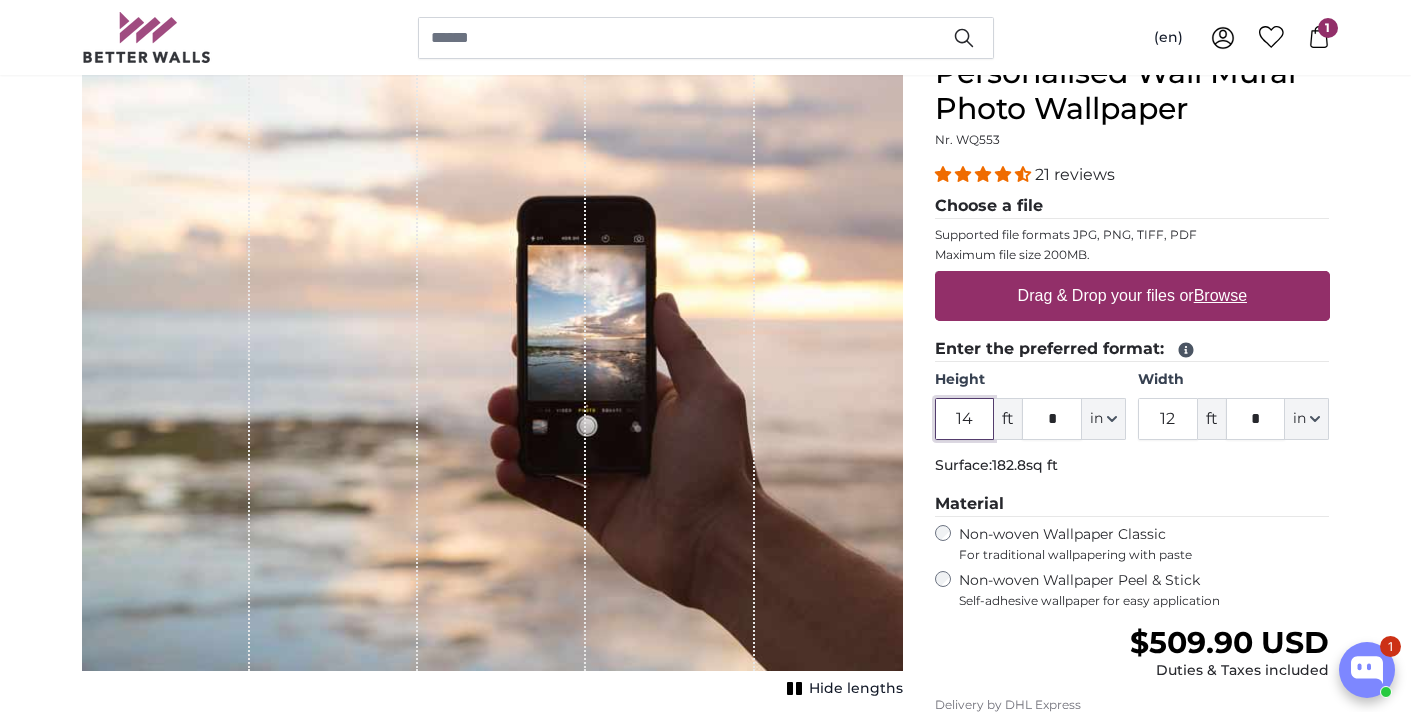 type on "14" 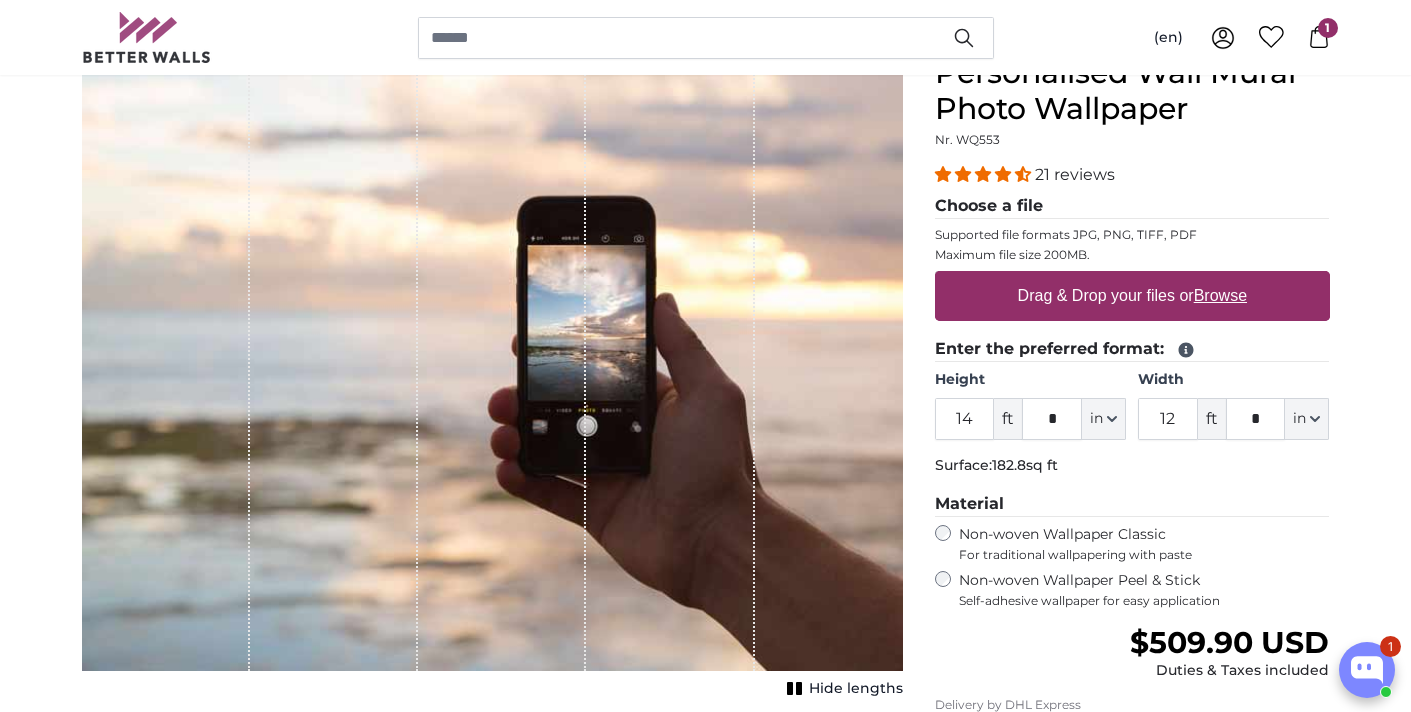 click on "Drag & Drop your files or  Browse" at bounding box center [1131, 296] 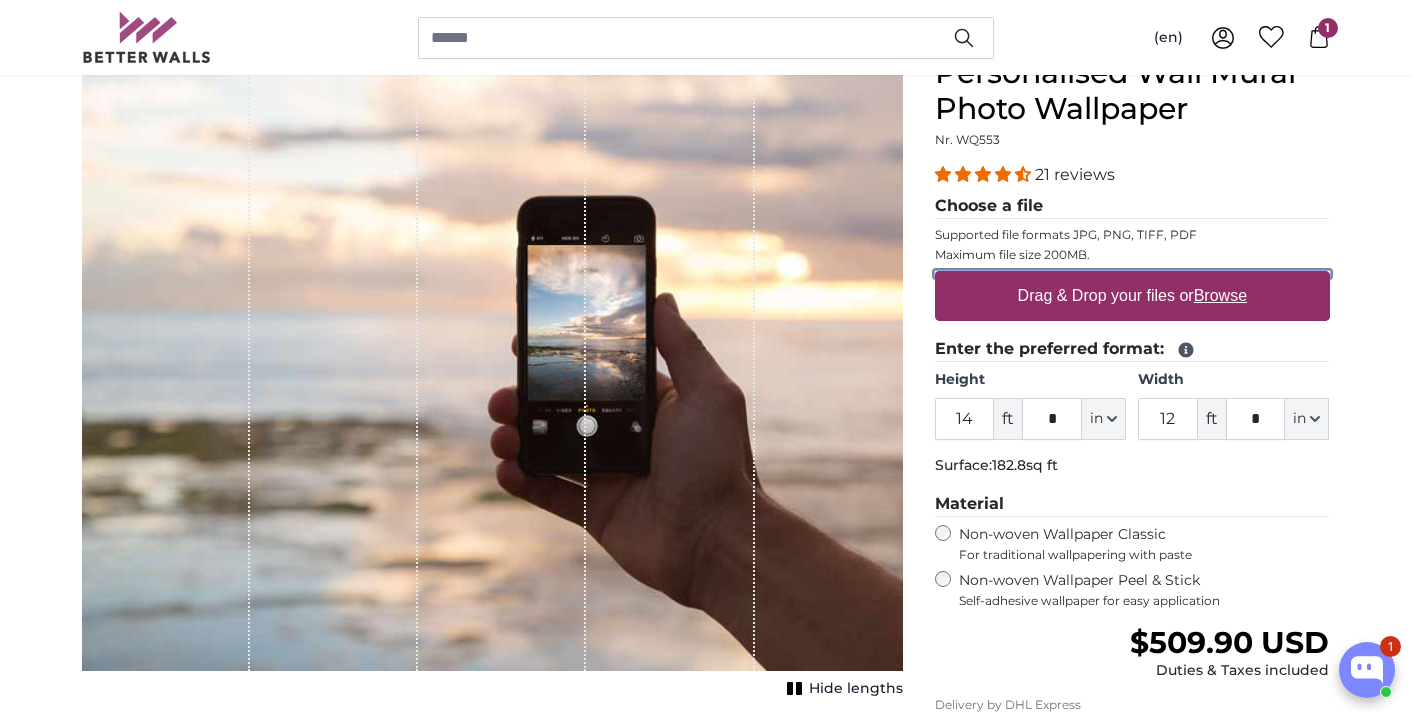 click on "Drag & Drop your files or  Browse" at bounding box center [1132, 274] 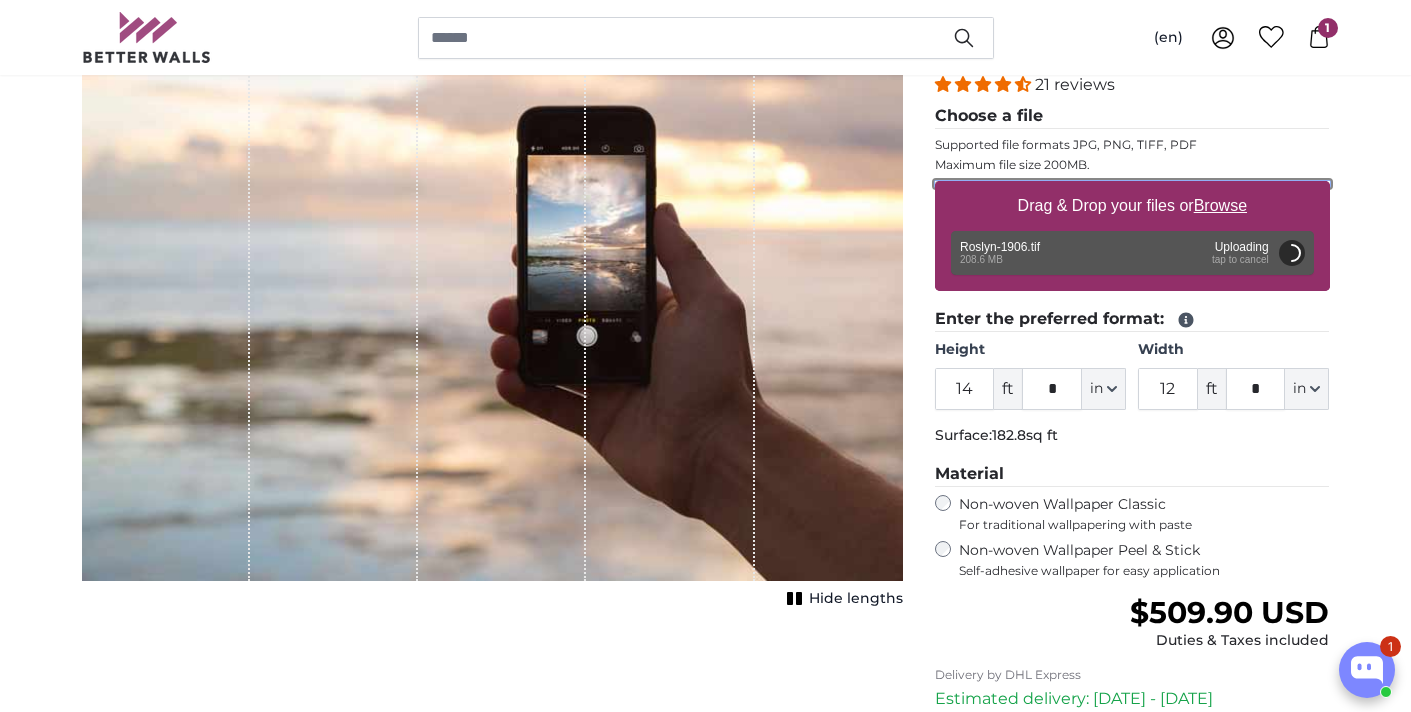 scroll, scrollTop: 304, scrollLeft: 0, axis: vertical 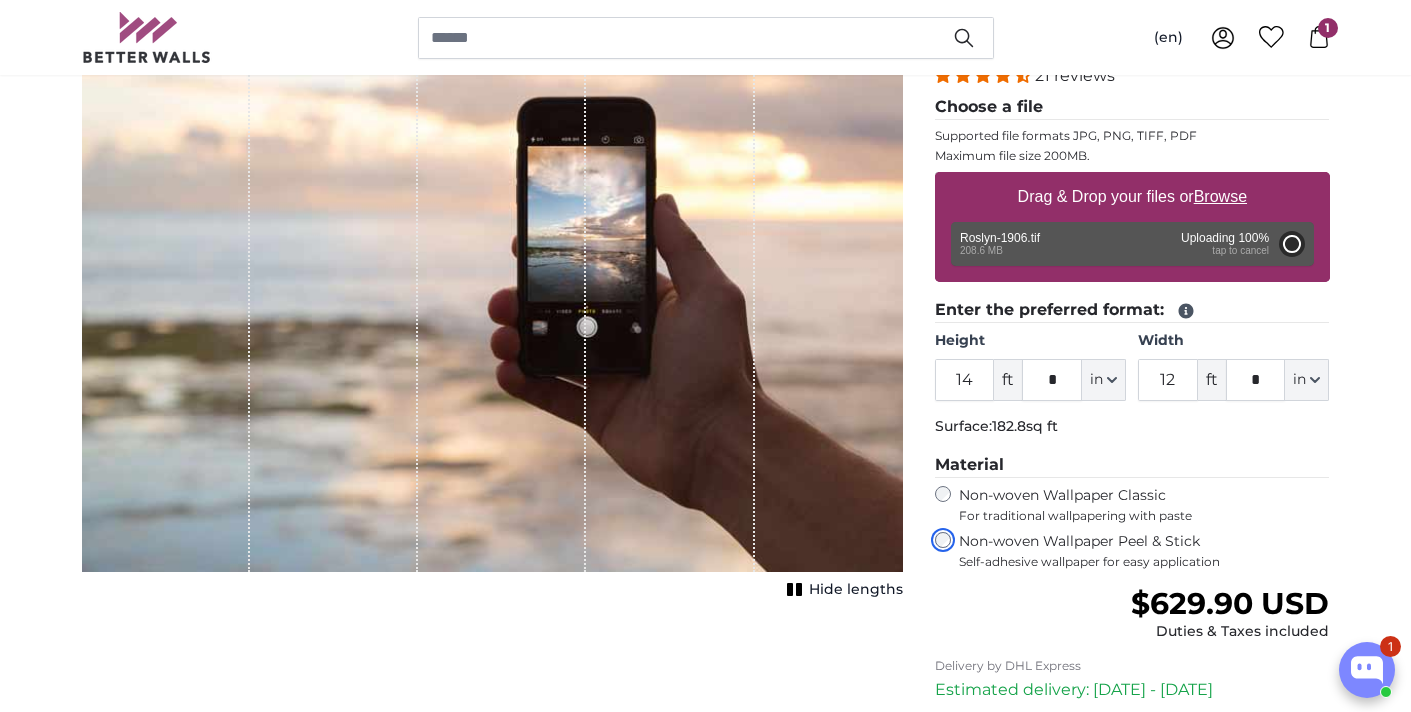 type on "6" 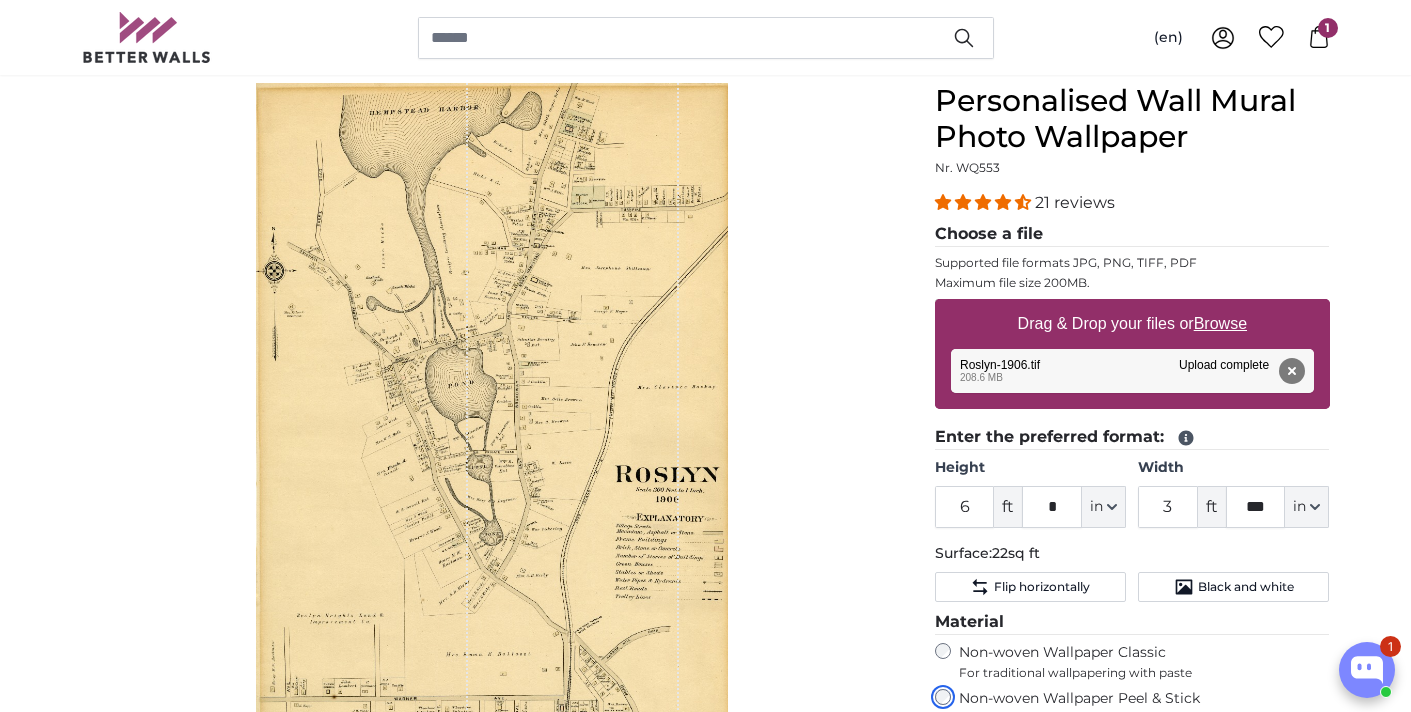 scroll, scrollTop: 169, scrollLeft: 0, axis: vertical 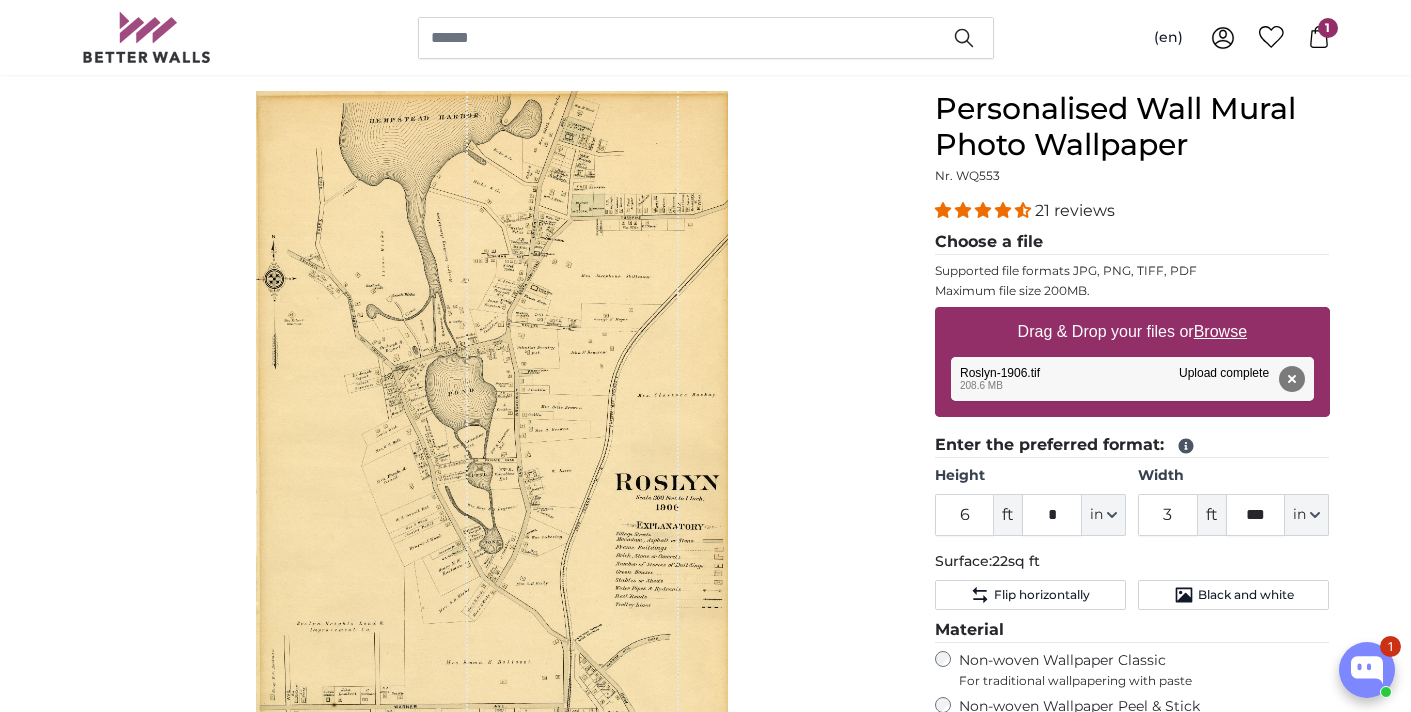 click at bounding box center (1023, 210) 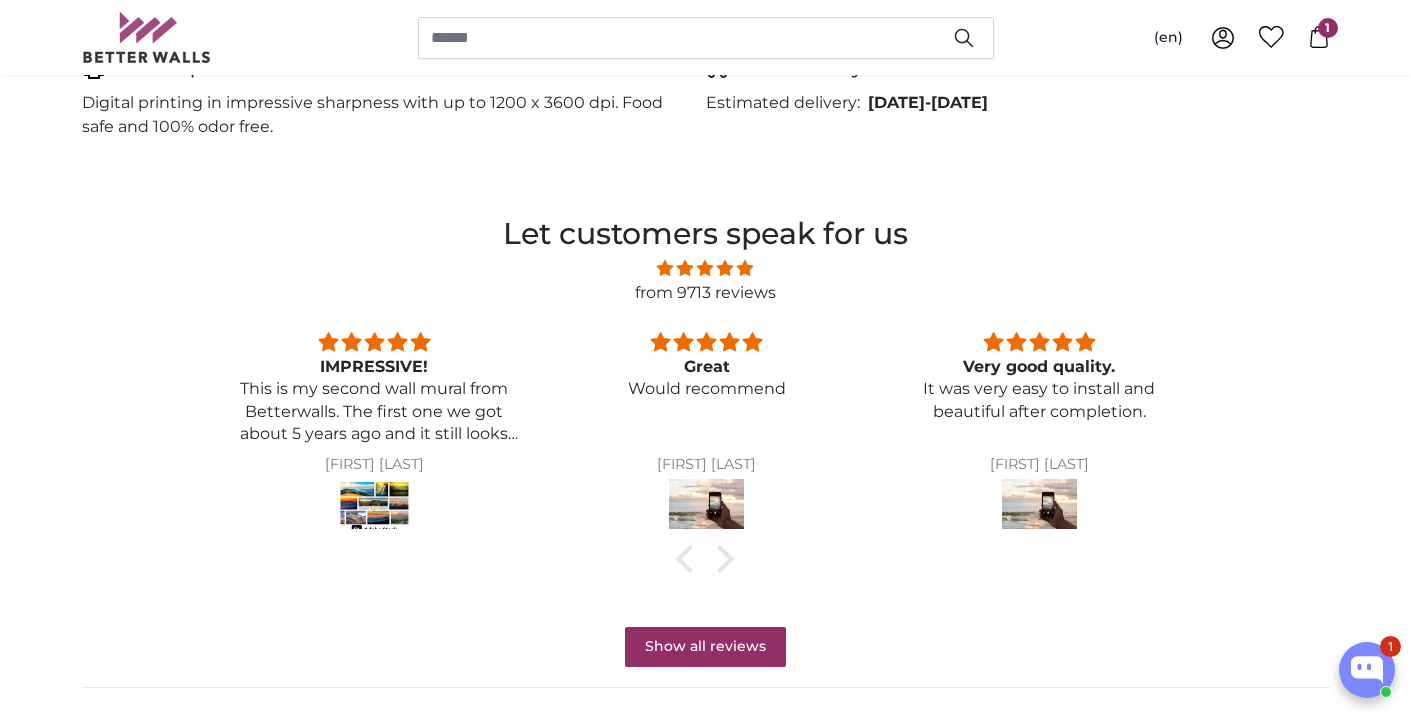scroll, scrollTop: 1472, scrollLeft: 0, axis: vertical 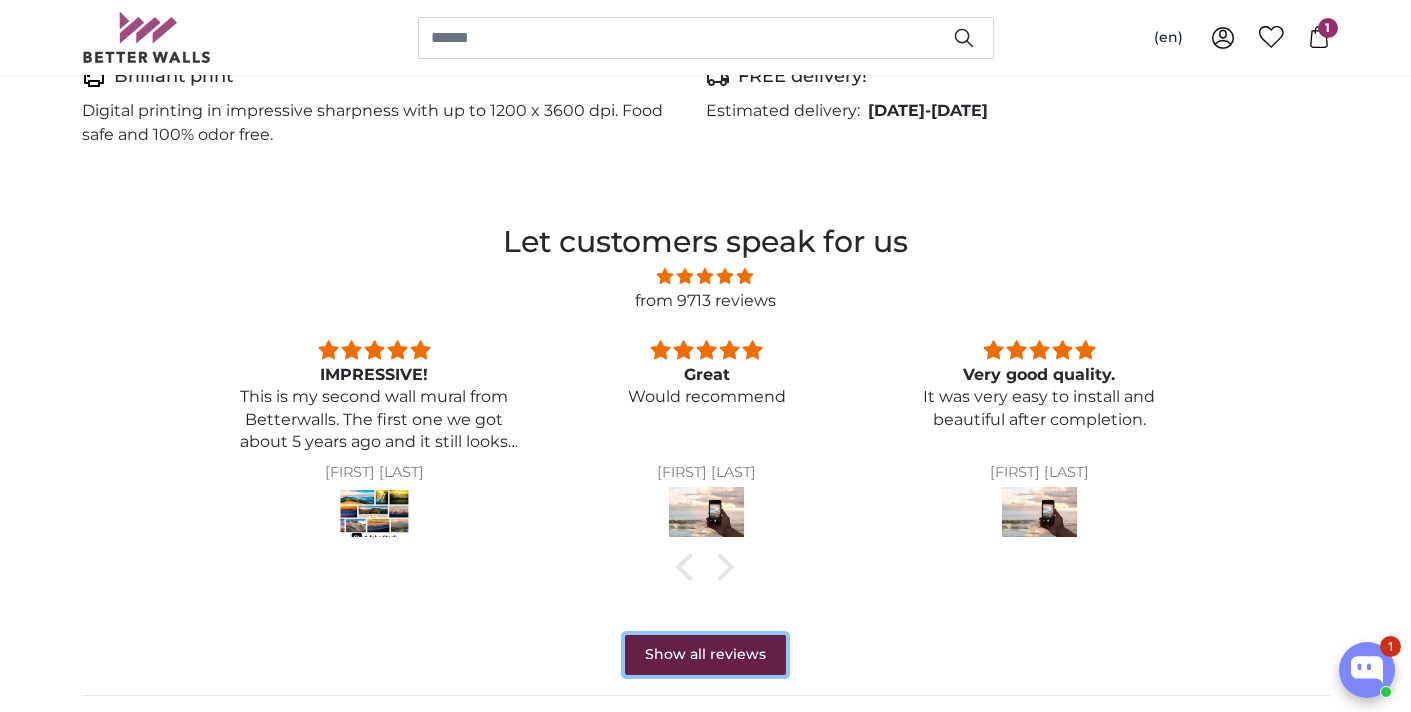 click on "Show all reviews" at bounding box center (705, 655) 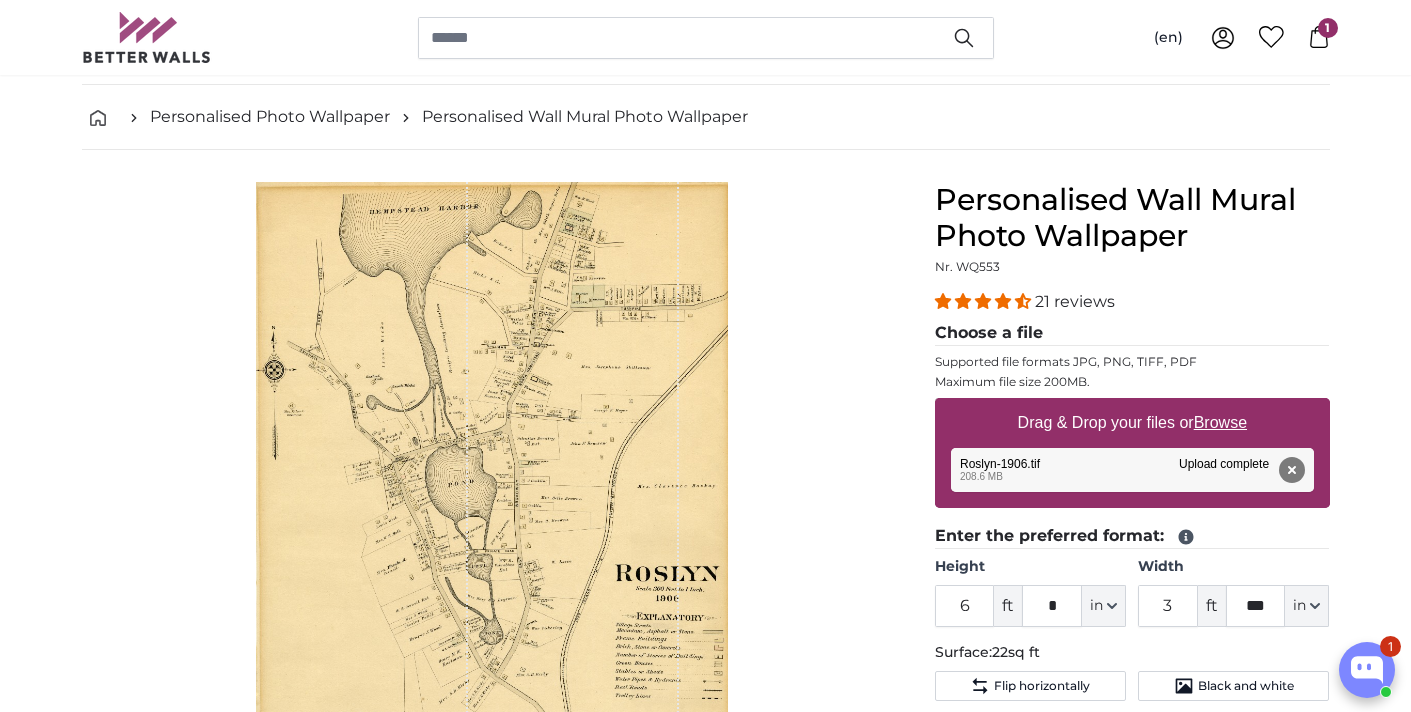scroll, scrollTop: 77, scrollLeft: 0, axis: vertical 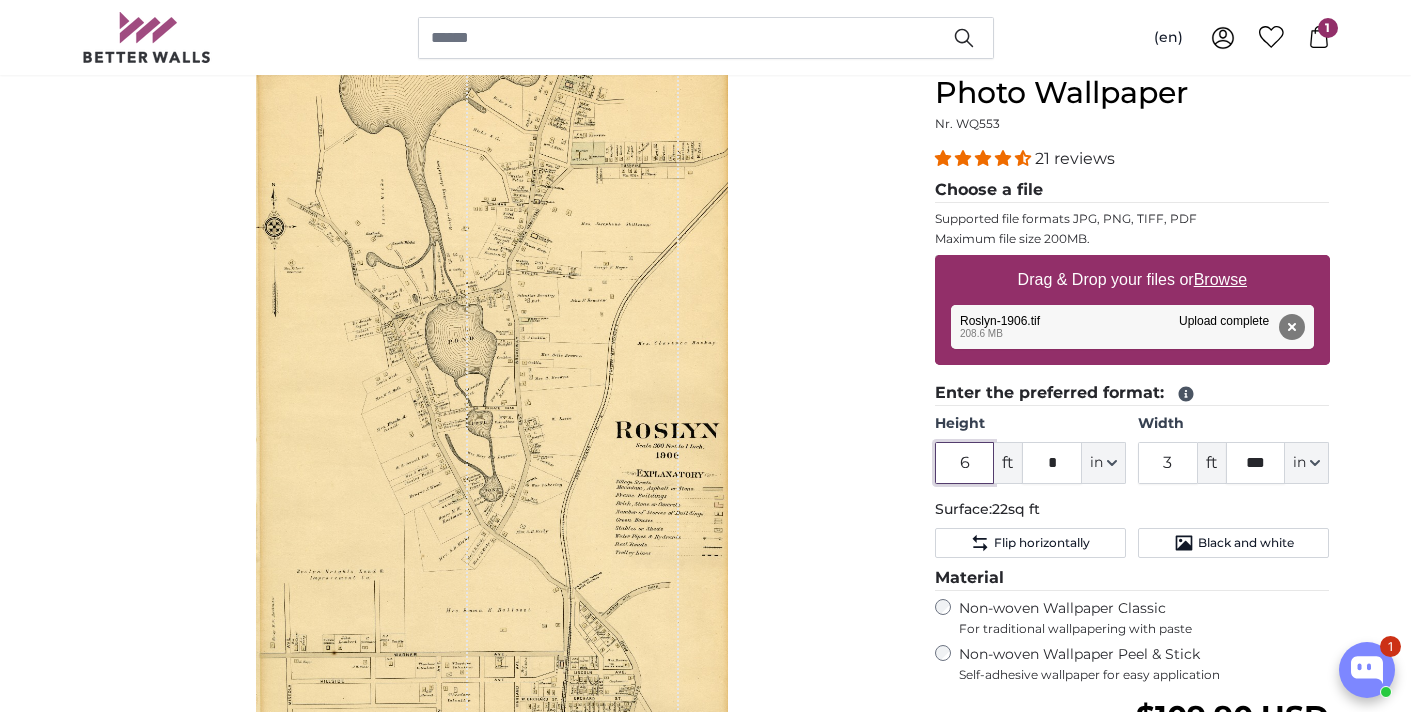 drag, startPoint x: 970, startPoint y: 455, endPoint x: 937, endPoint y: 451, distance: 33.24154 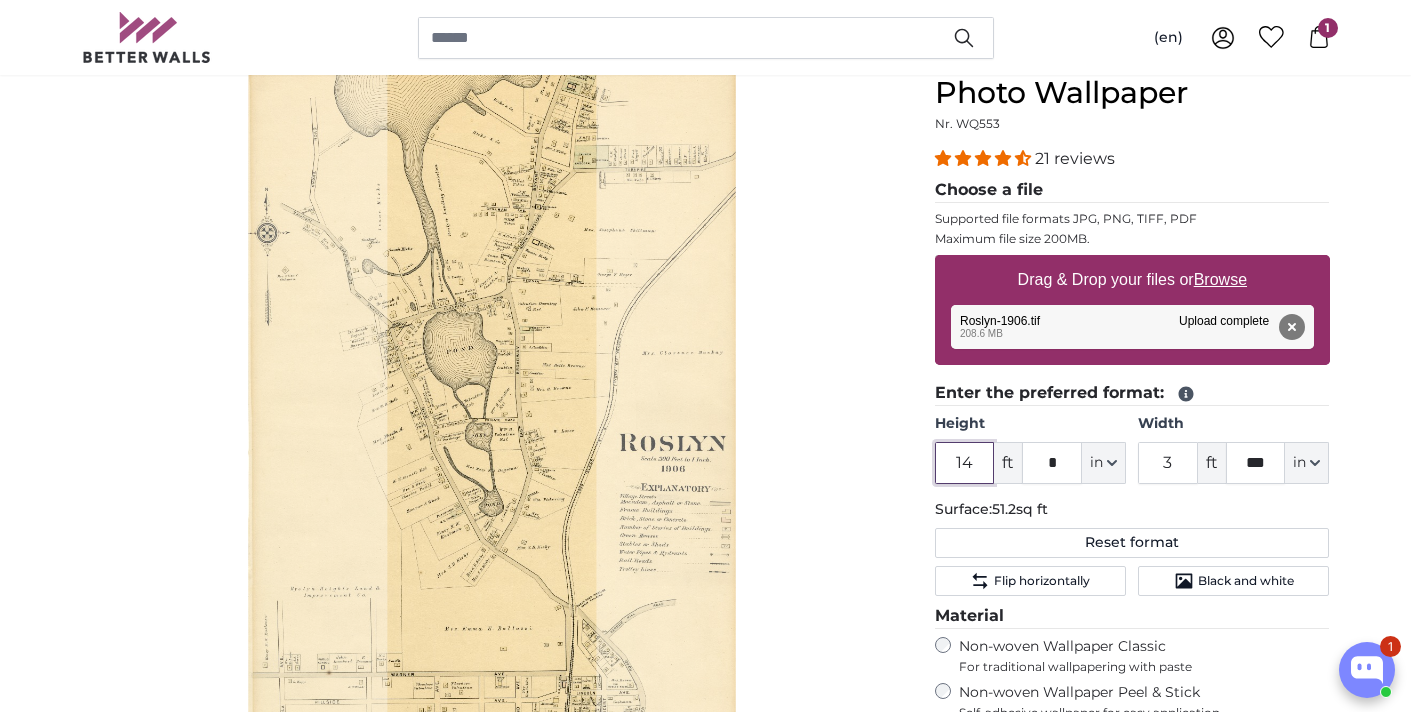 type on "14" 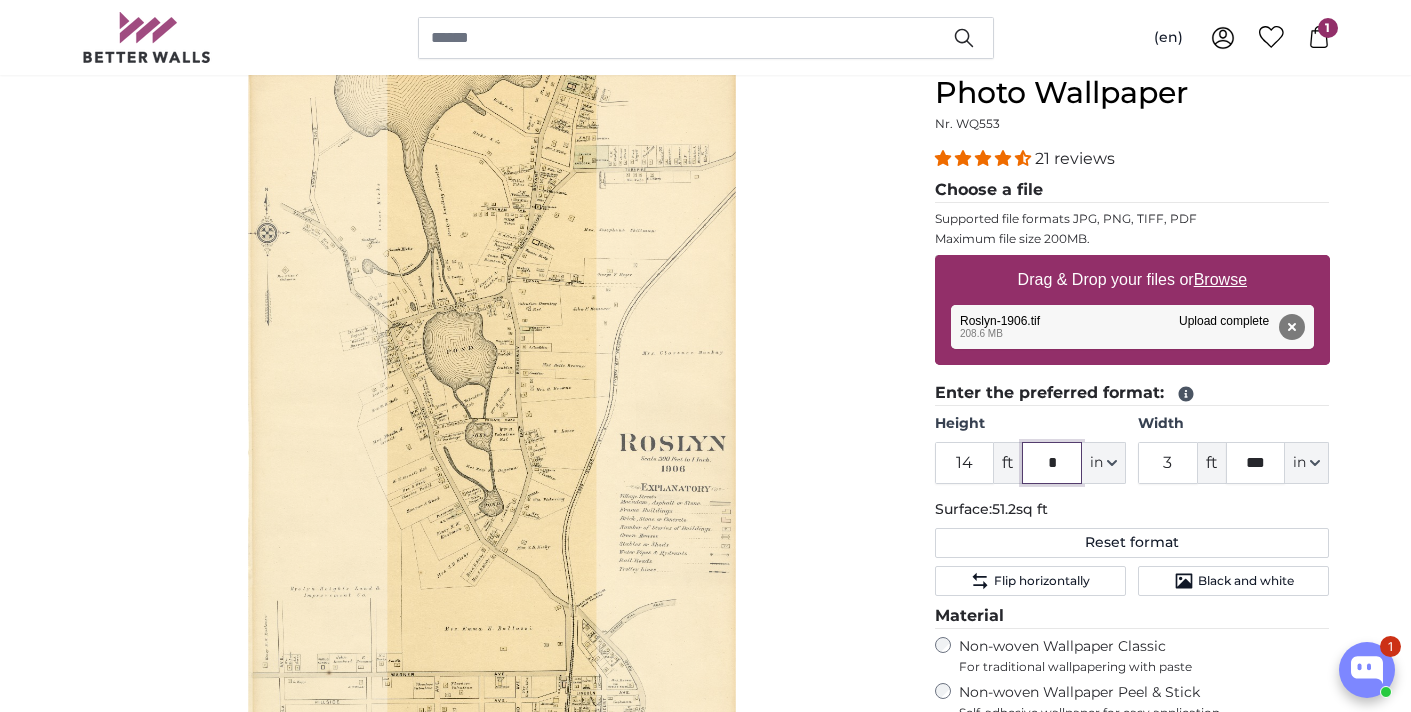 click on "*" 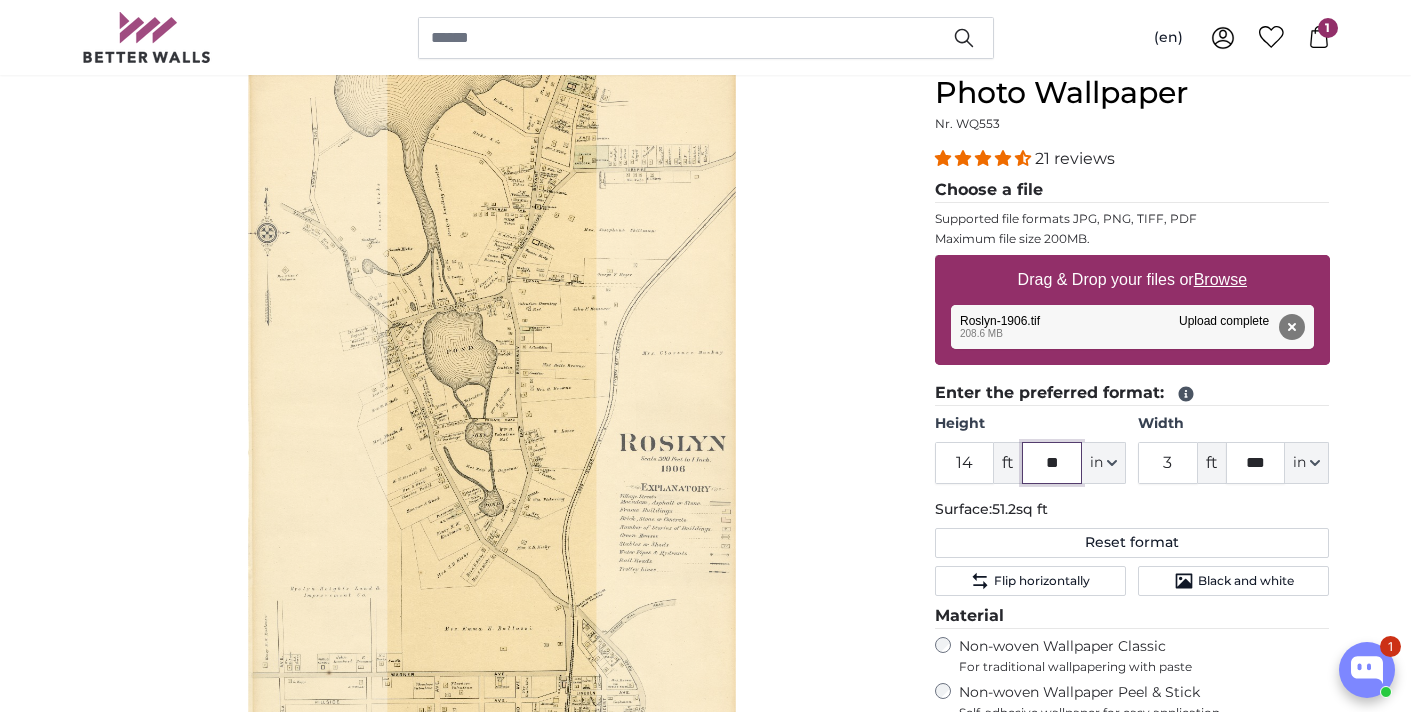 type 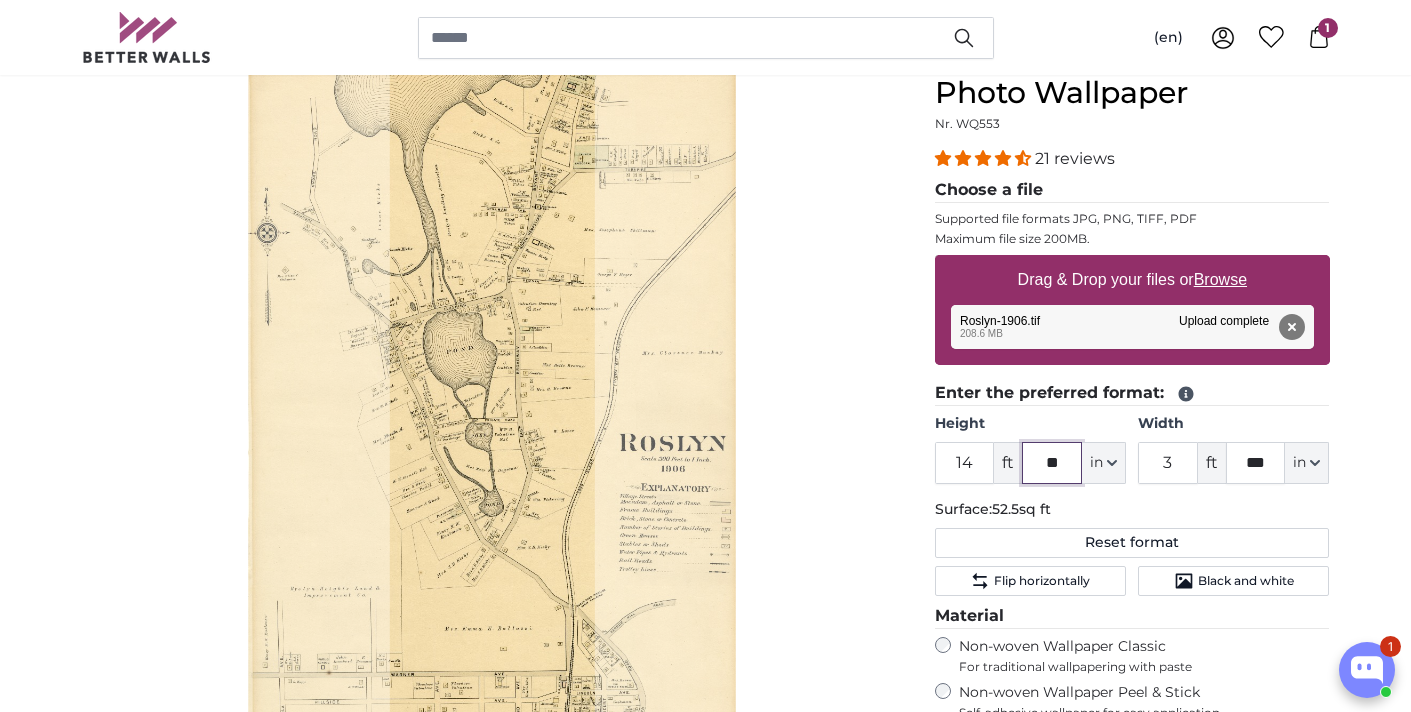 type on "*" 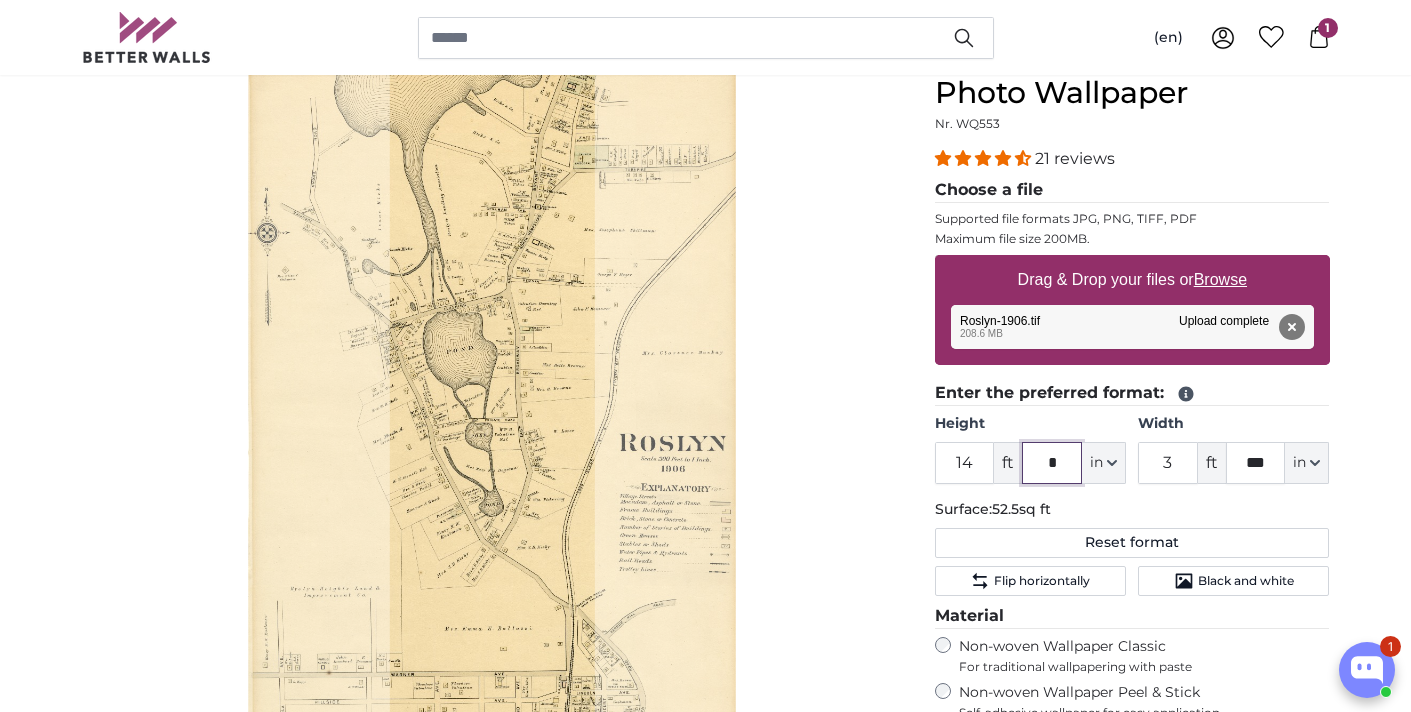 type on "*" 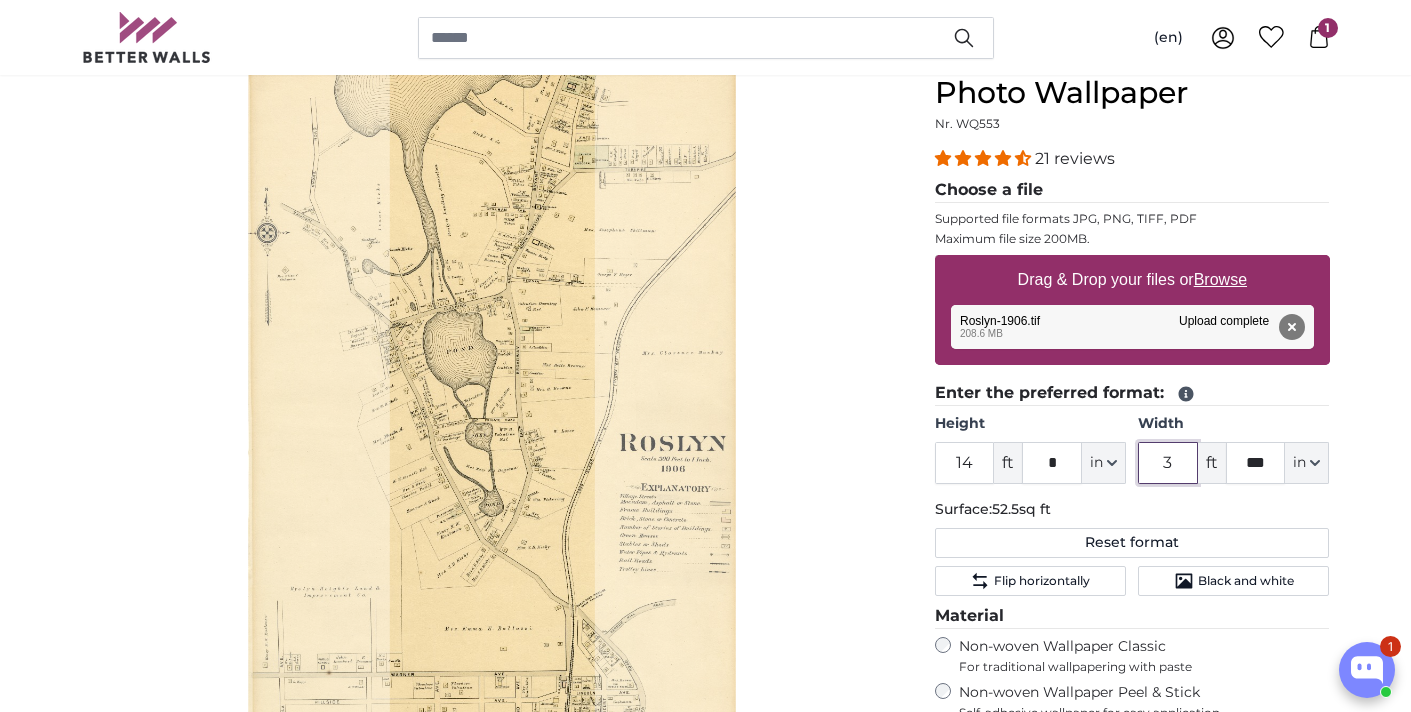 drag, startPoint x: 1188, startPoint y: 454, endPoint x: 1173, endPoint y: 452, distance: 15.132746 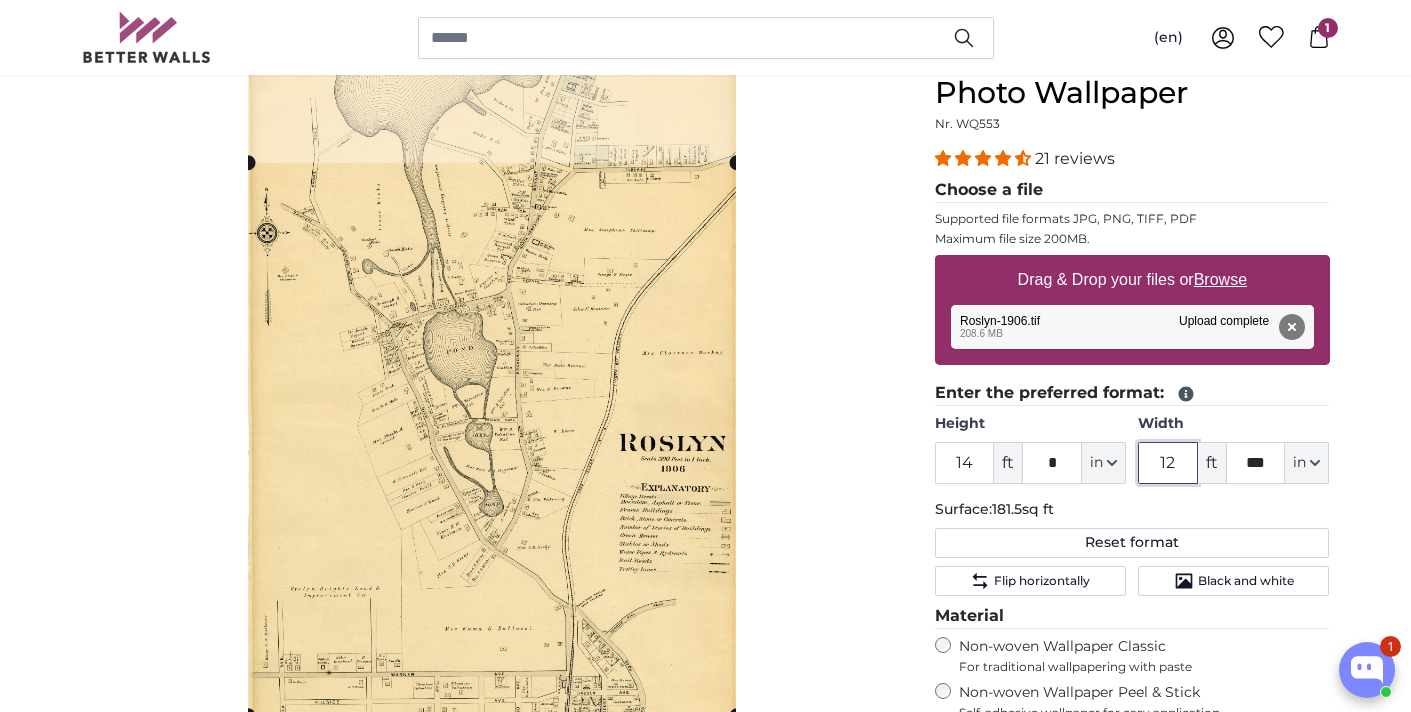 type on "12" 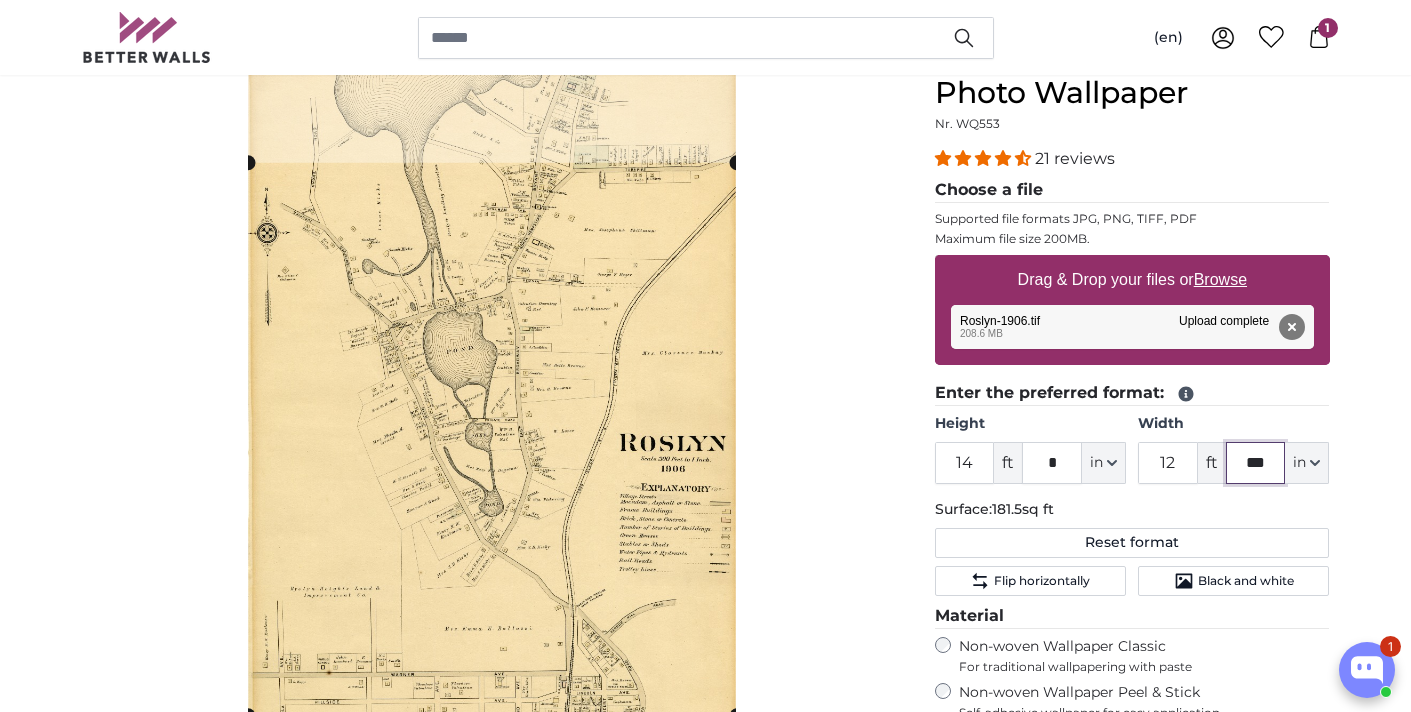 click on "***" 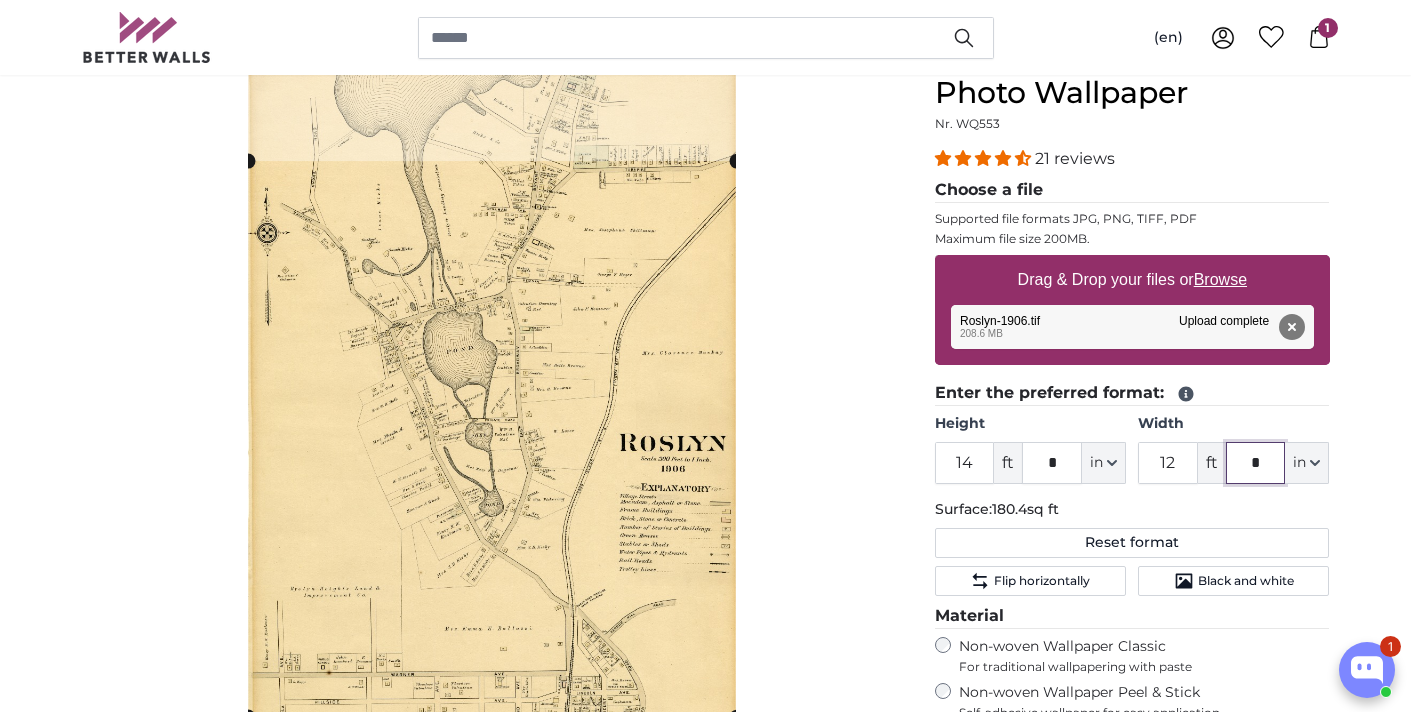 type on "**" 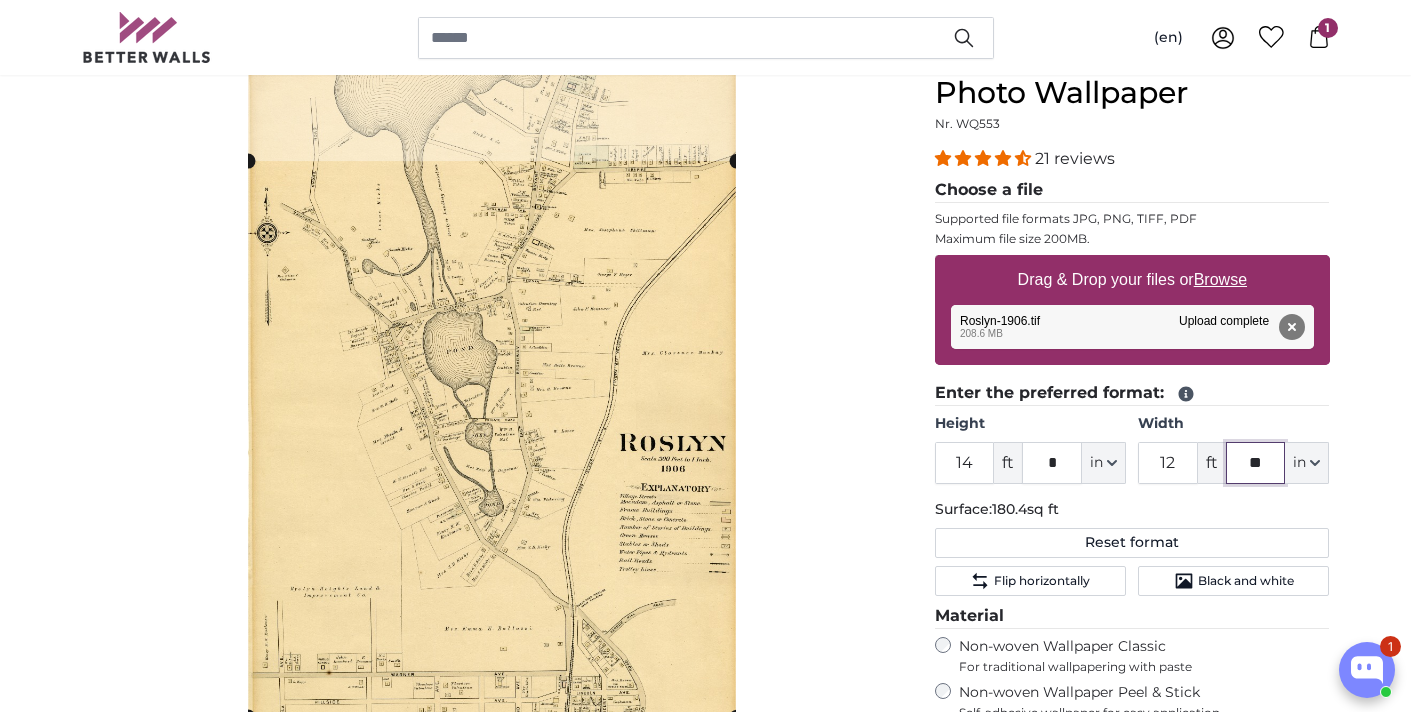 type on "18" 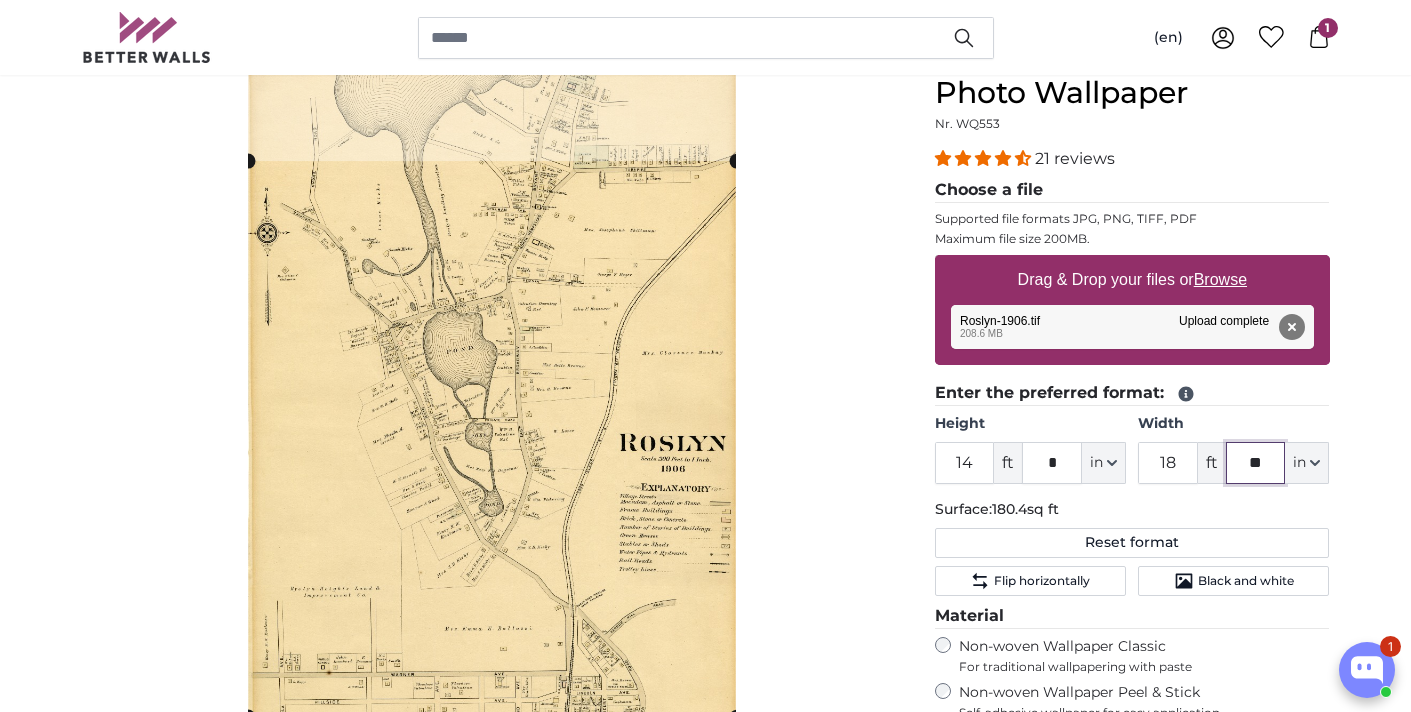 type on "*" 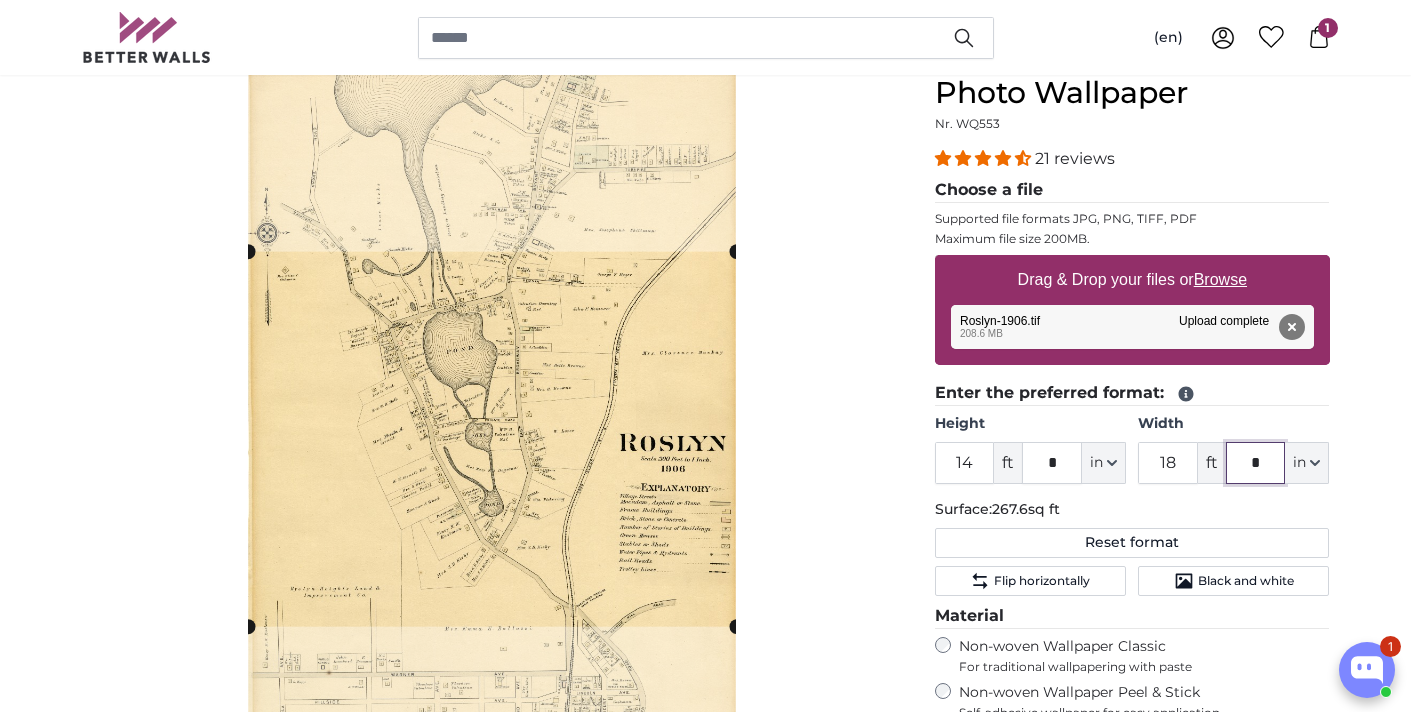 type on "*" 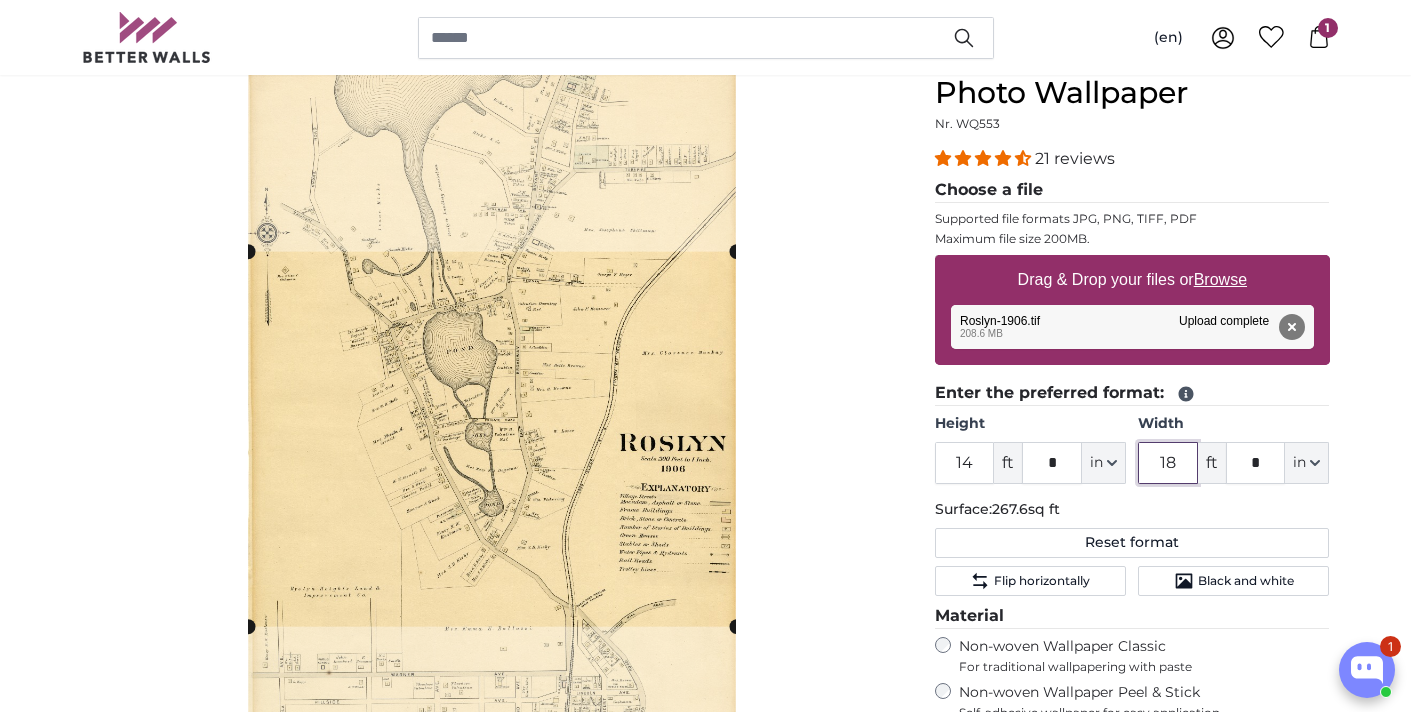 drag, startPoint x: 1174, startPoint y: 465, endPoint x: 1156, endPoint y: 458, distance: 19.313208 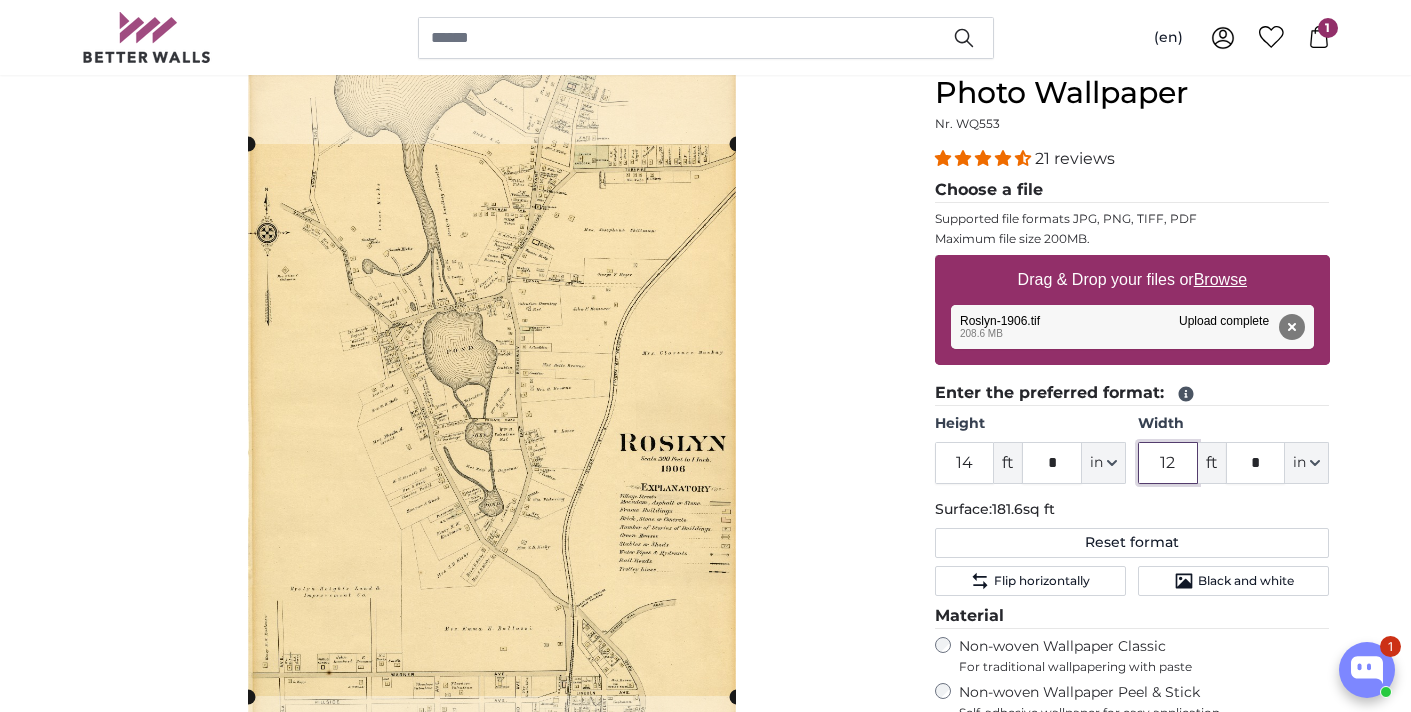 click on "1
Made to Measure
FREE delivery!  -  Delivered by [DATE]
60,000 SATISFIED CUSTOMERS
(en)
English
Français" at bounding box center [705, 135] 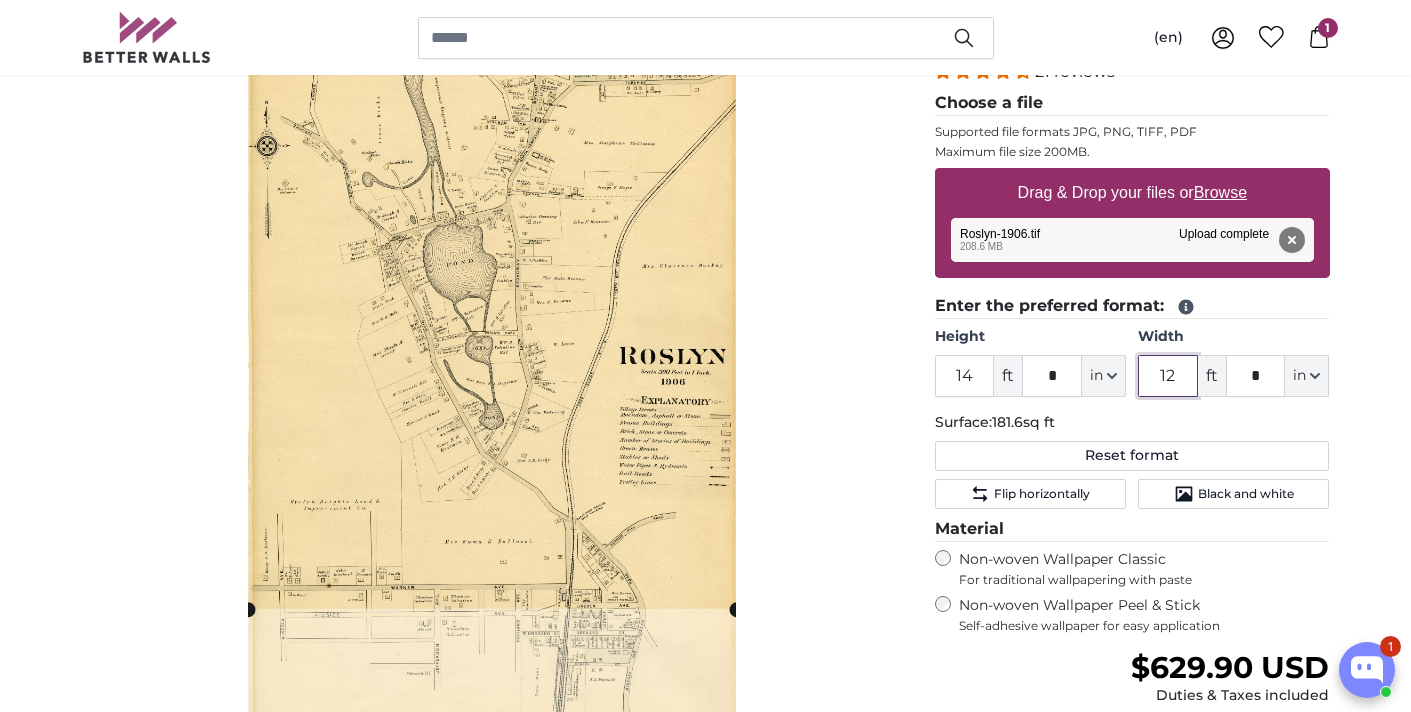 scroll, scrollTop: 314, scrollLeft: 0, axis: vertical 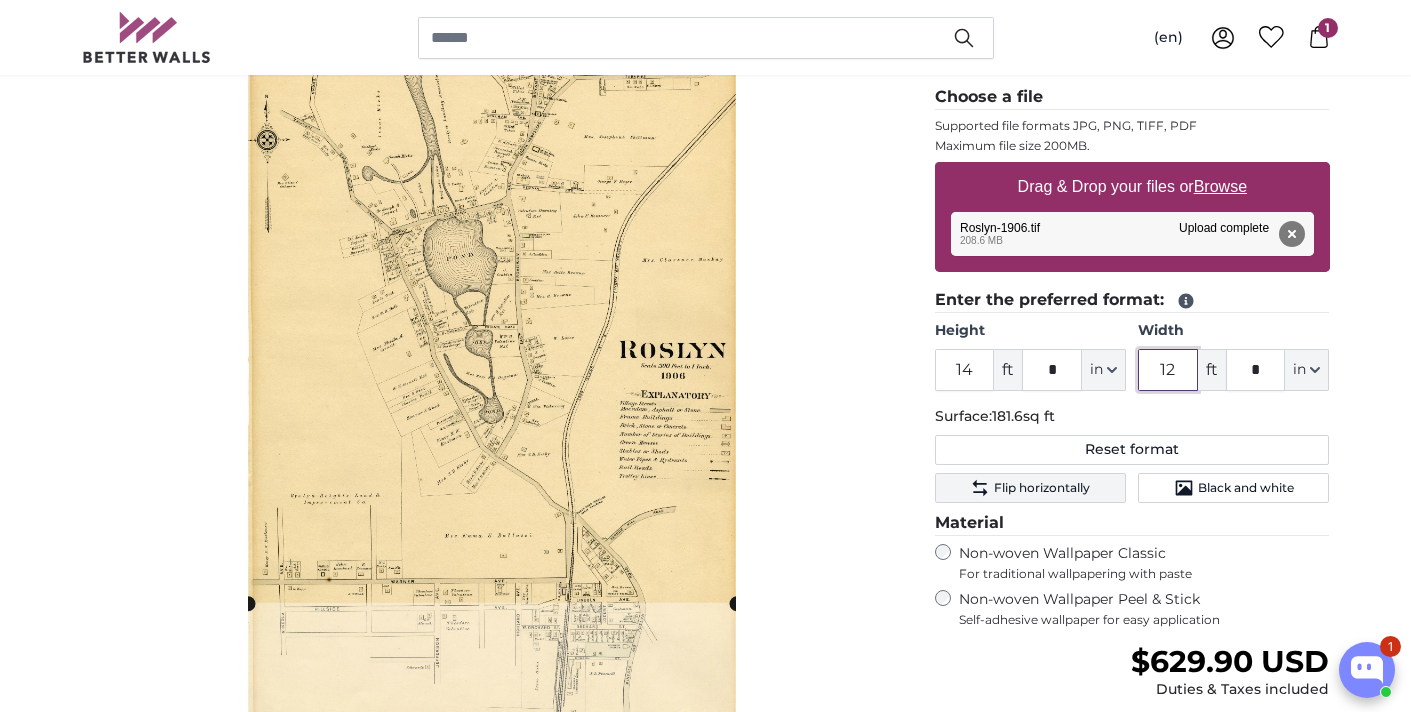 type on "12" 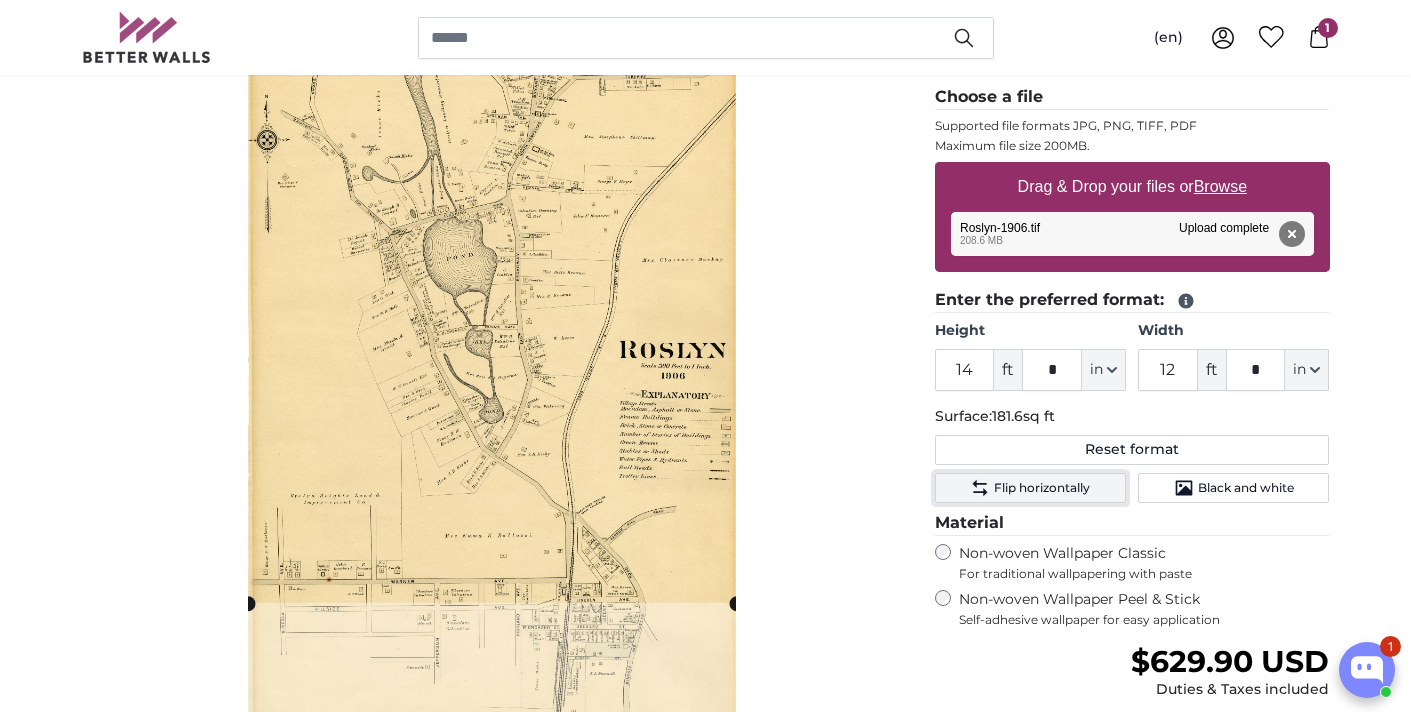click on "Flip horizontally" 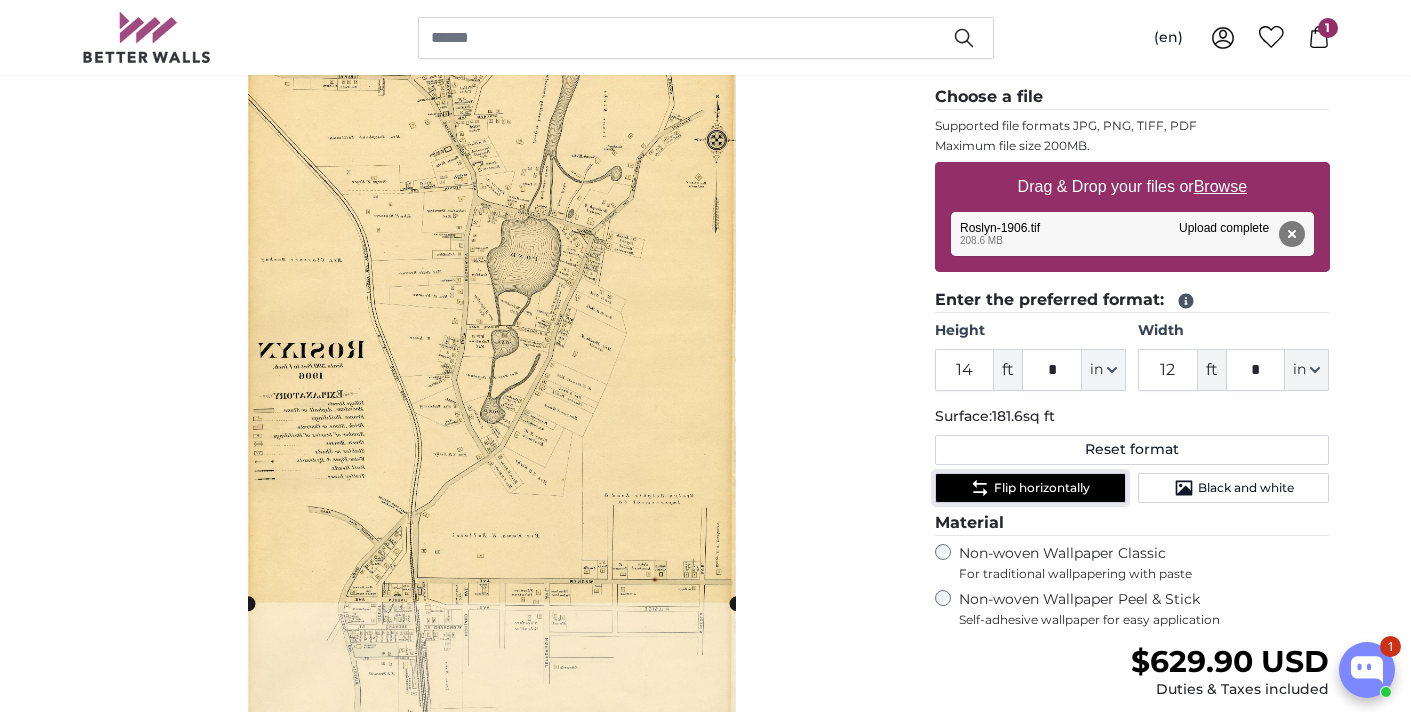 click on "Flip horizontally" 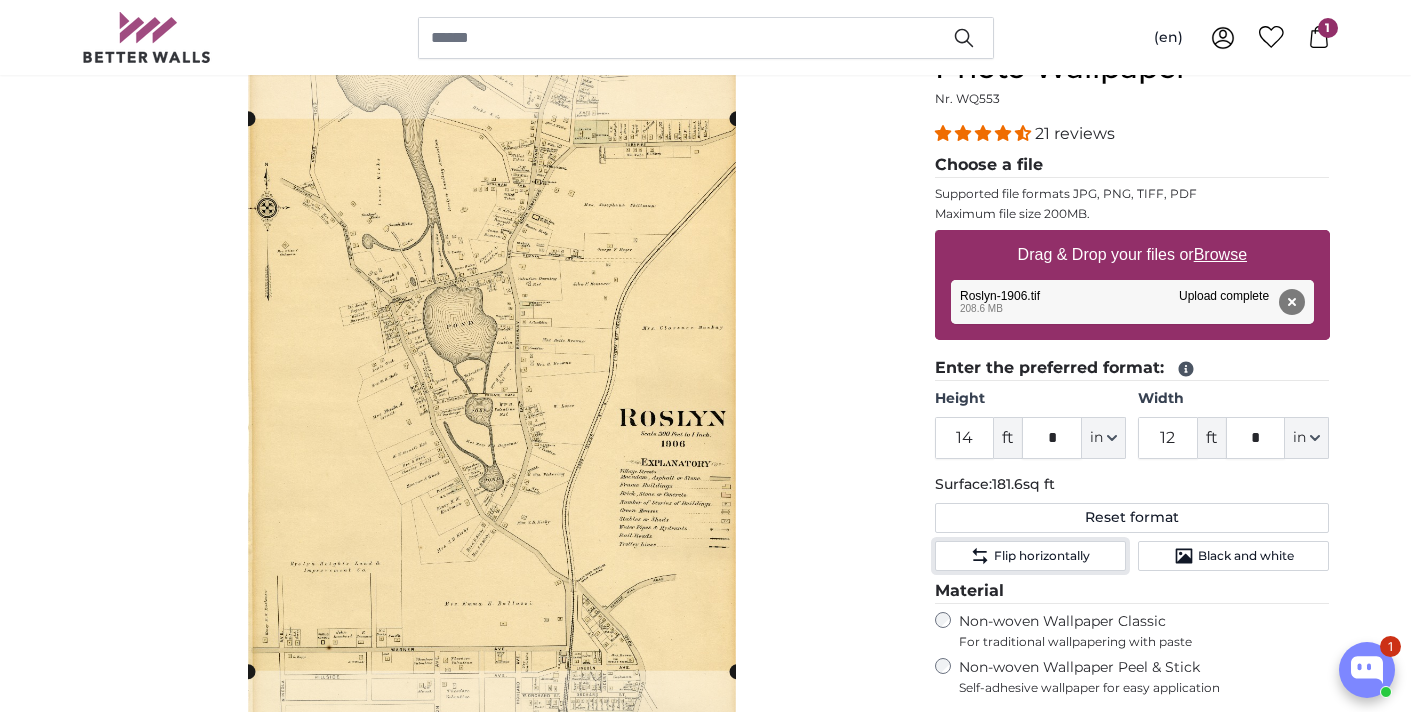 scroll, scrollTop: 247, scrollLeft: 0, axis: vertical 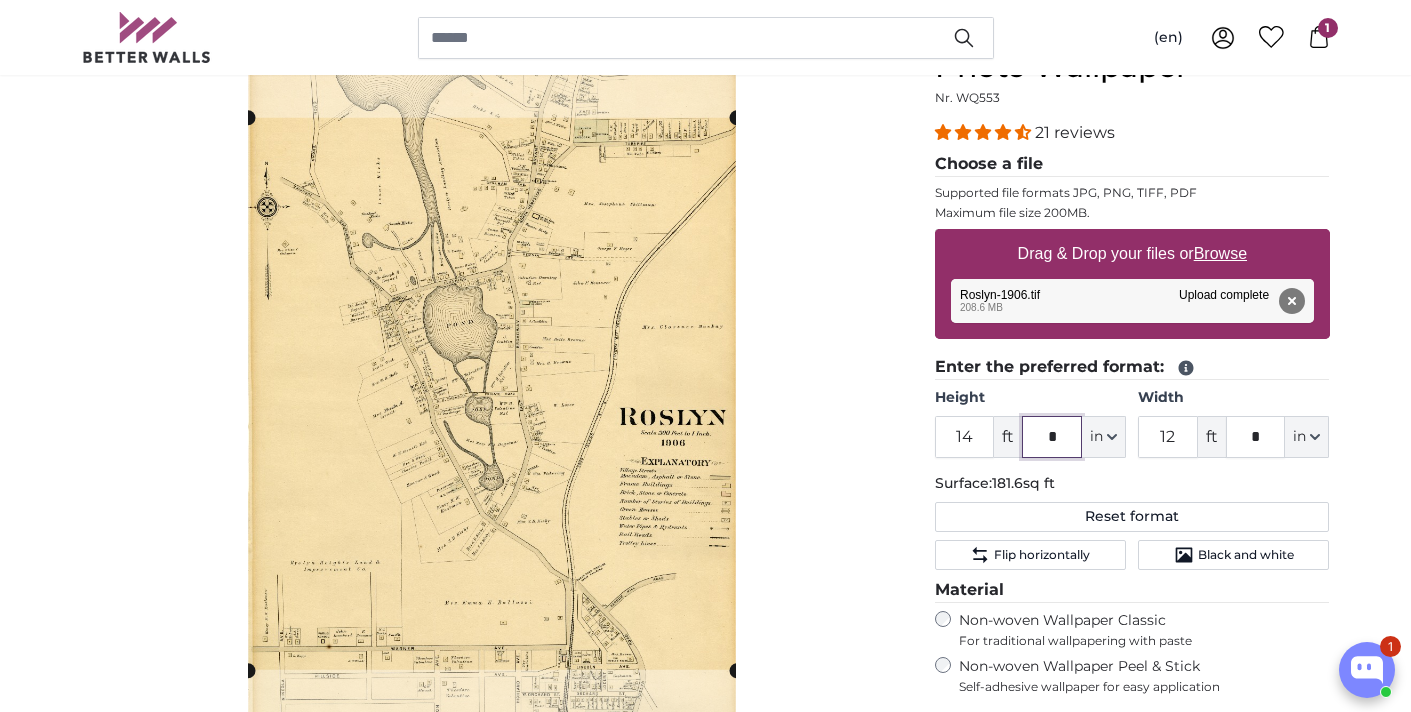 click on "*" 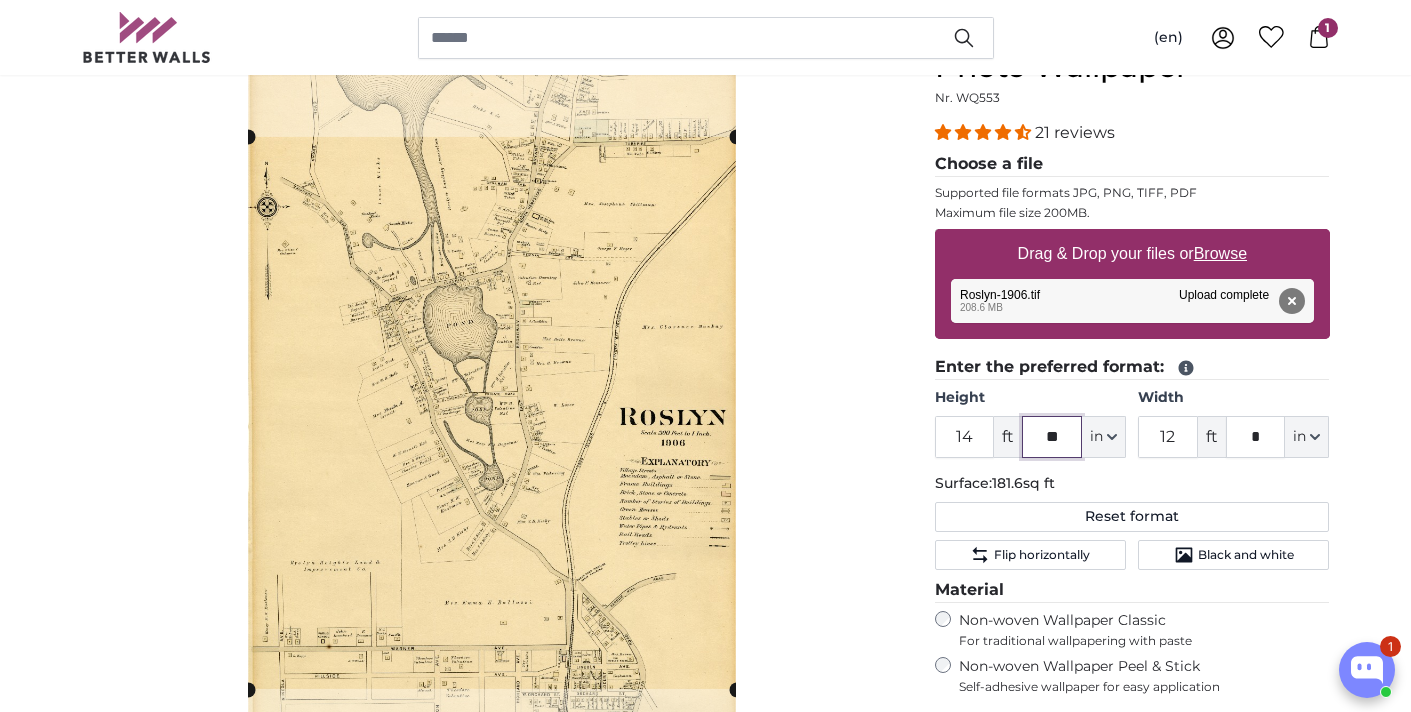 type on "*" 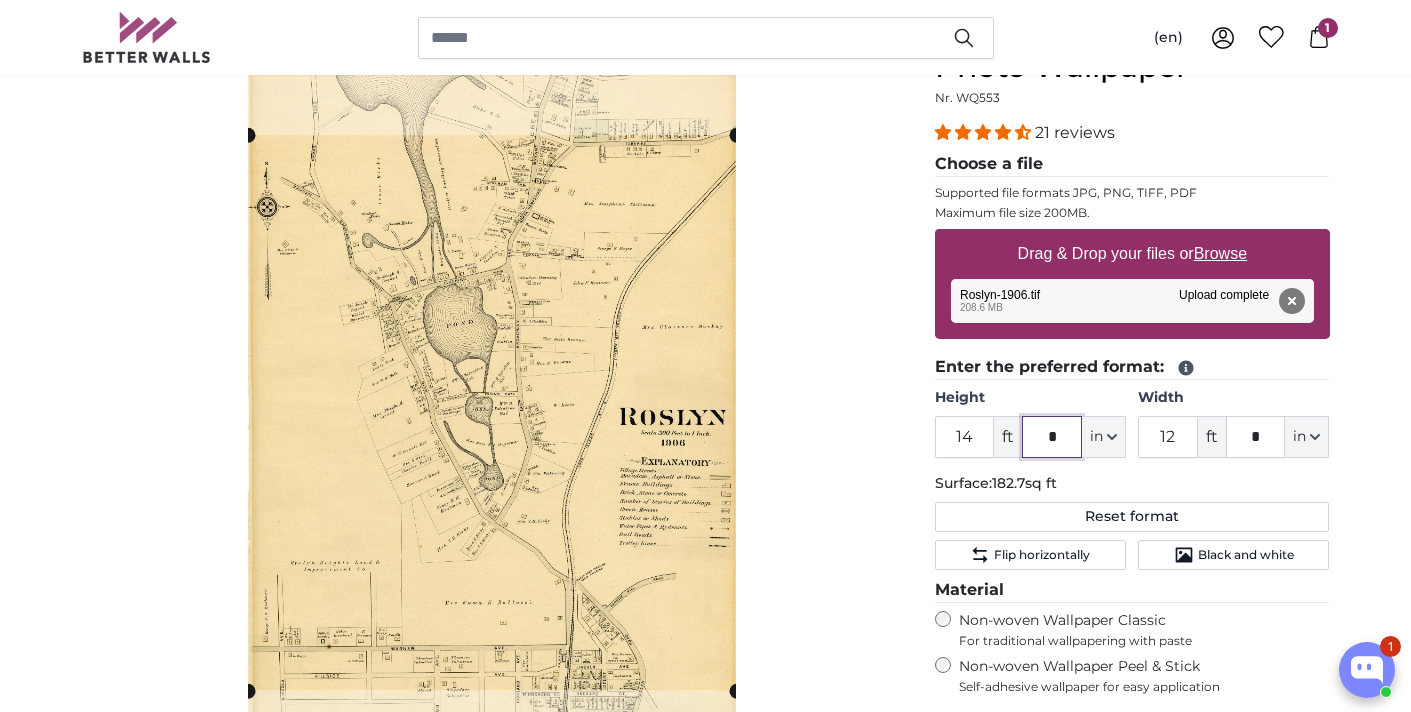 type on "*" 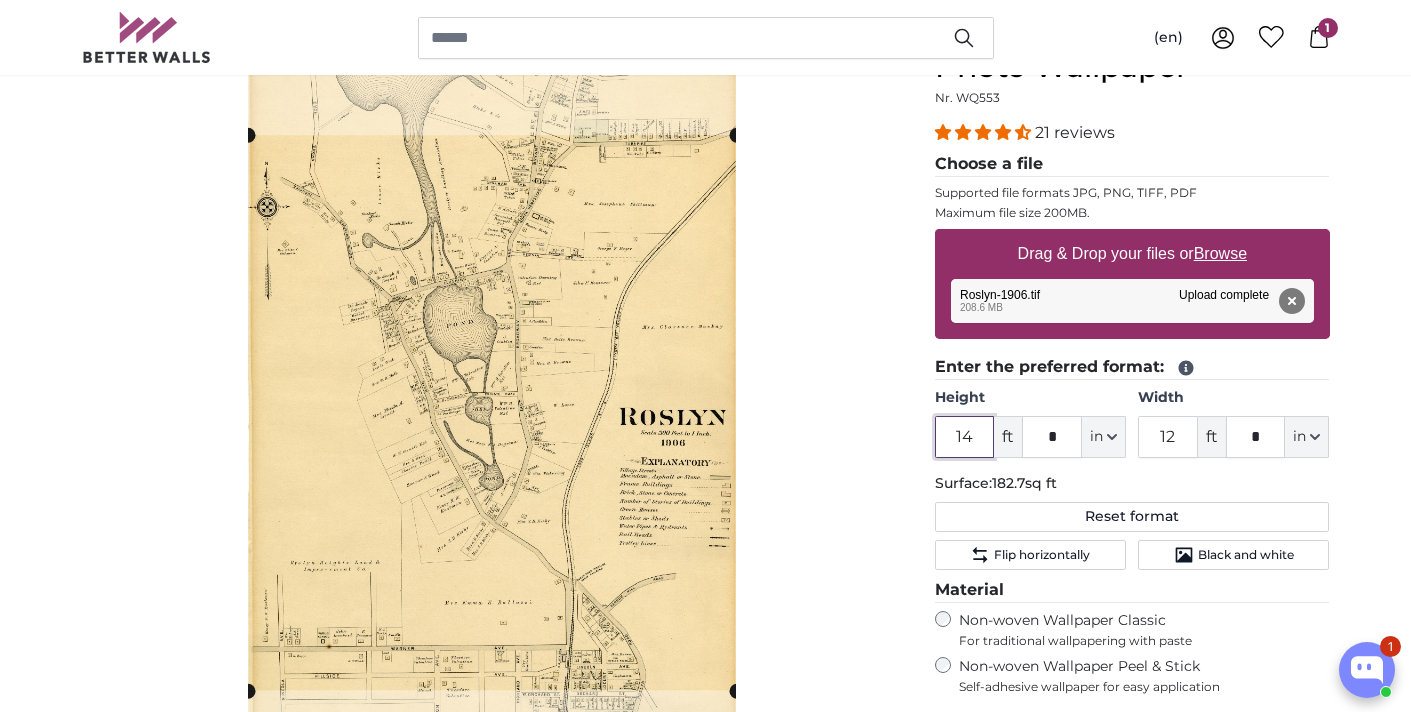 drag, startPoint x: 978, startPoint y: 431, endPoint x: 894, endPoint y: 419, distance: 84.85281 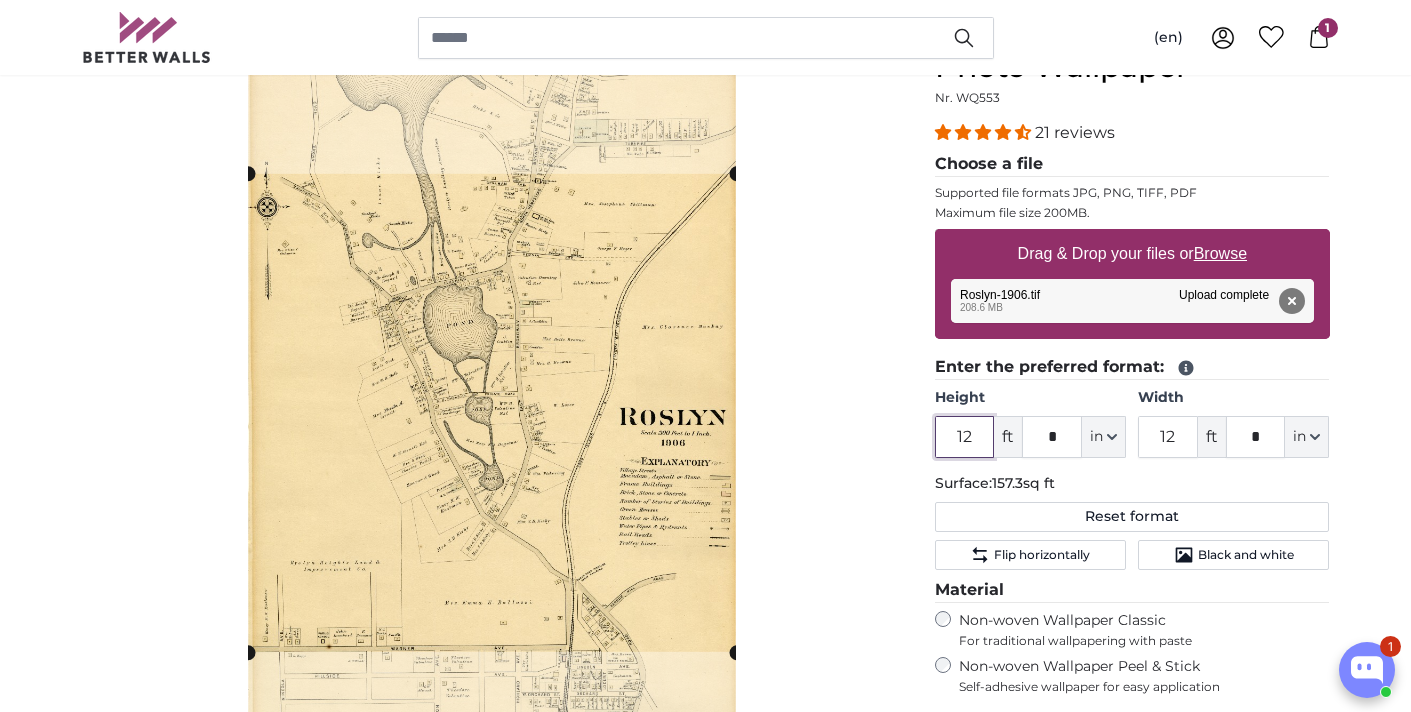 type on "12" 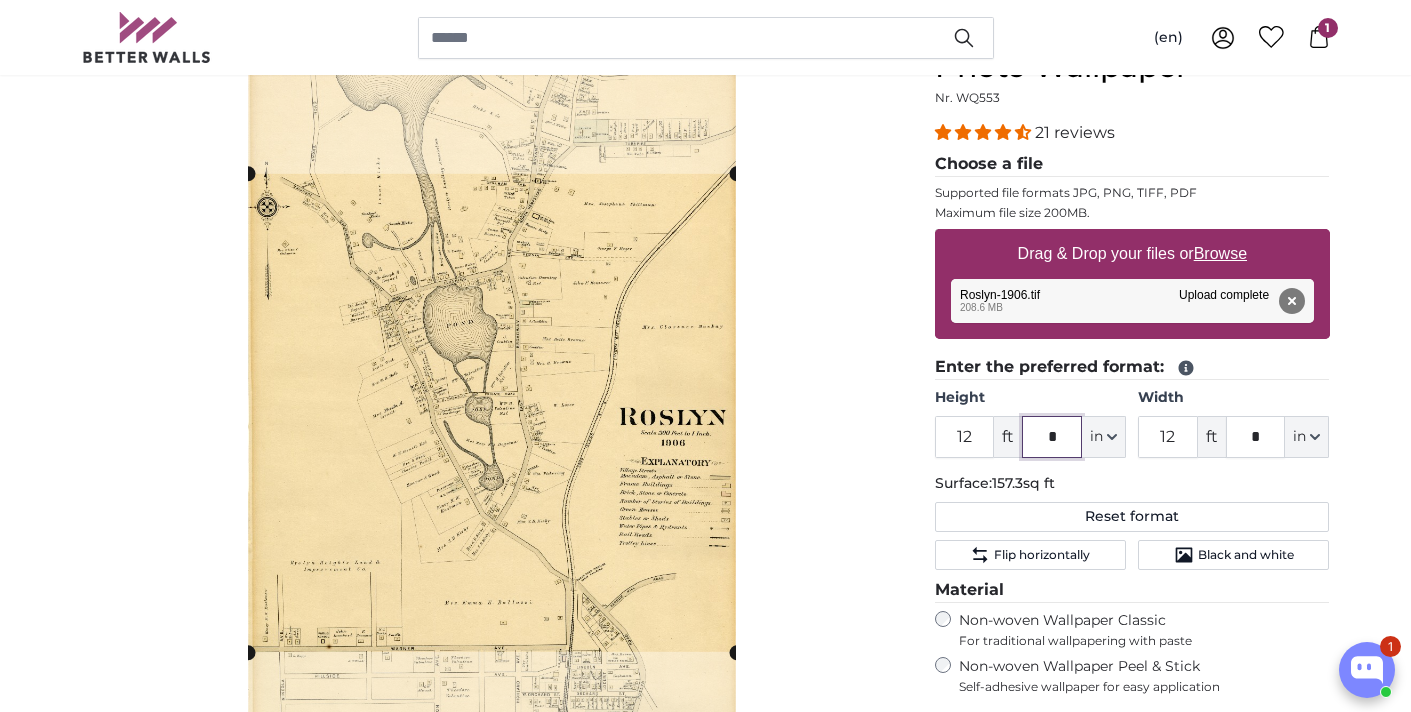 drag, startPoint x: 1065, startPoint y: 439, endPoint x: 1035, endPoint y: 427, distance: 32.31099 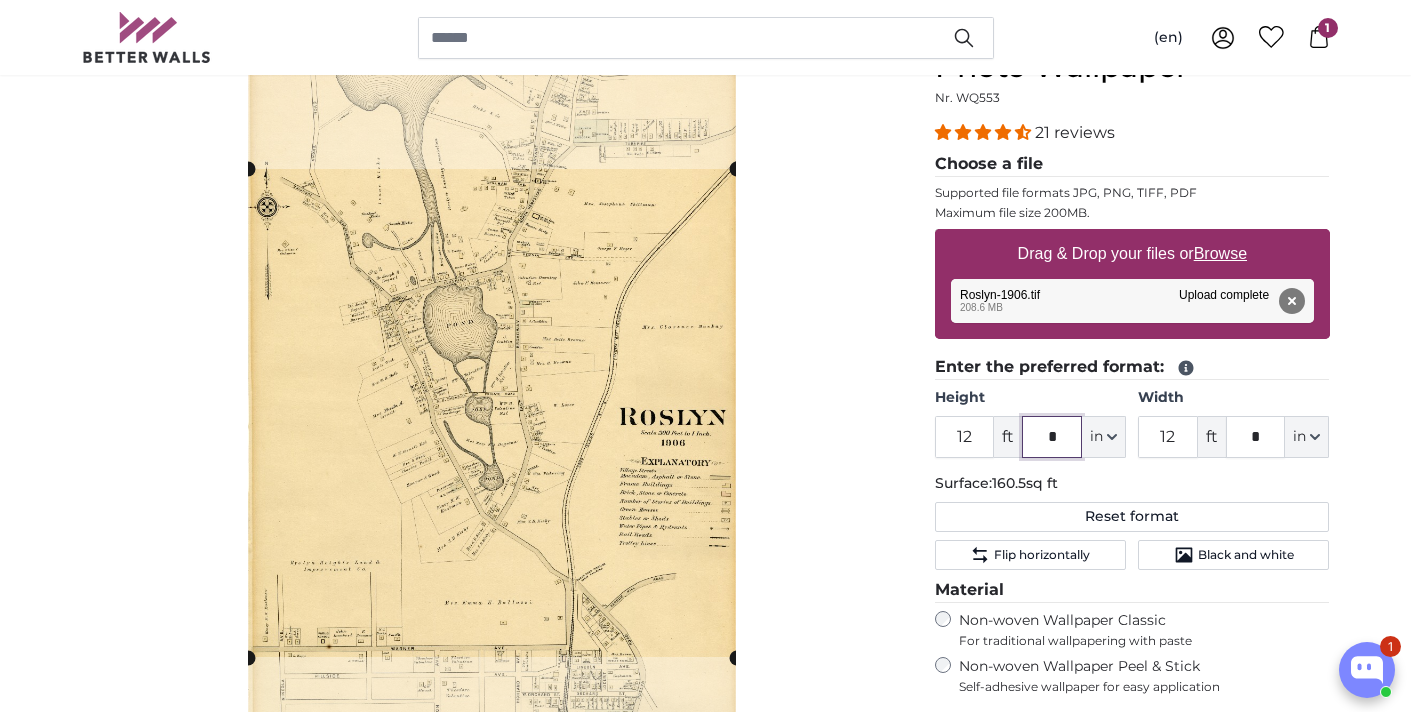 type on "*" 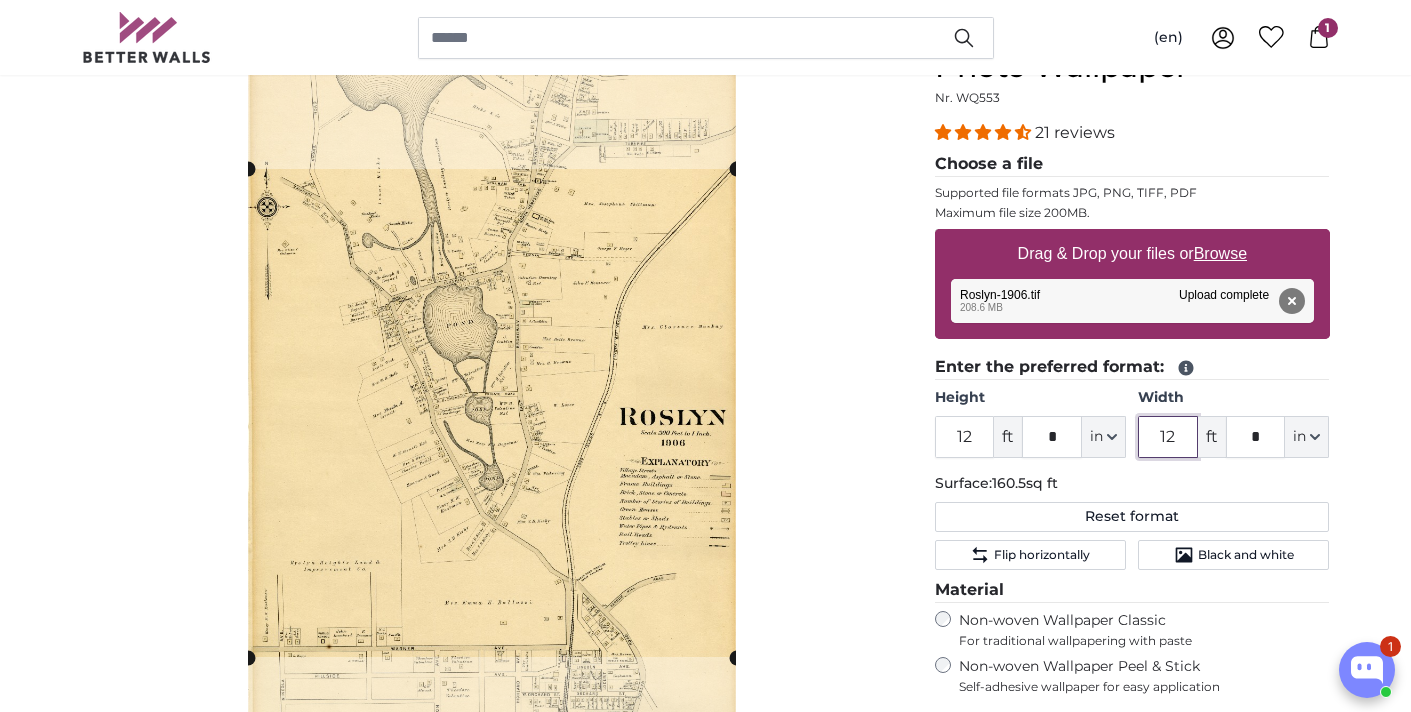 drag, startPoint x: 1178, startPoint y: 427, endPoint x: 1151, endPoint y: 425, distance: 27.073973 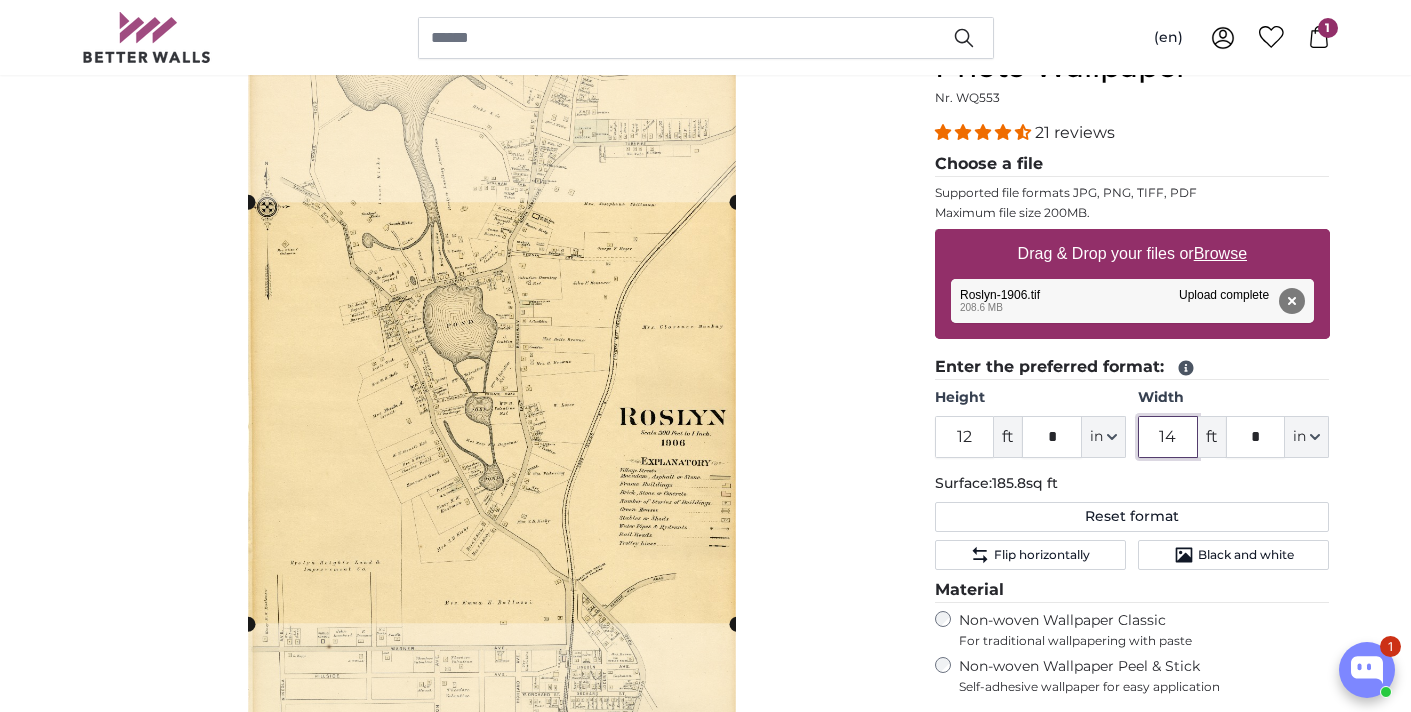 type on "14" 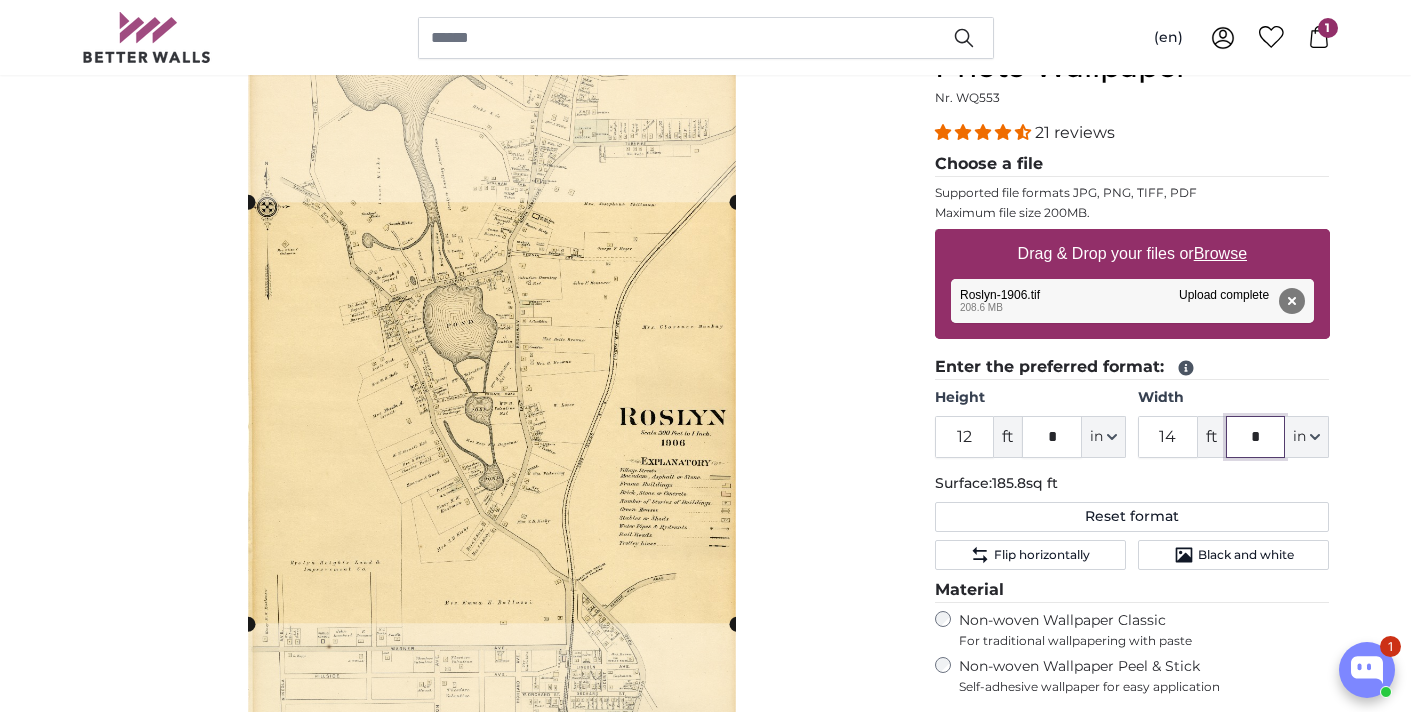 drag, startPoint x: 1271, startPoint y: 424, endPoint x: 1248, endPoint y: 424, distance: 23 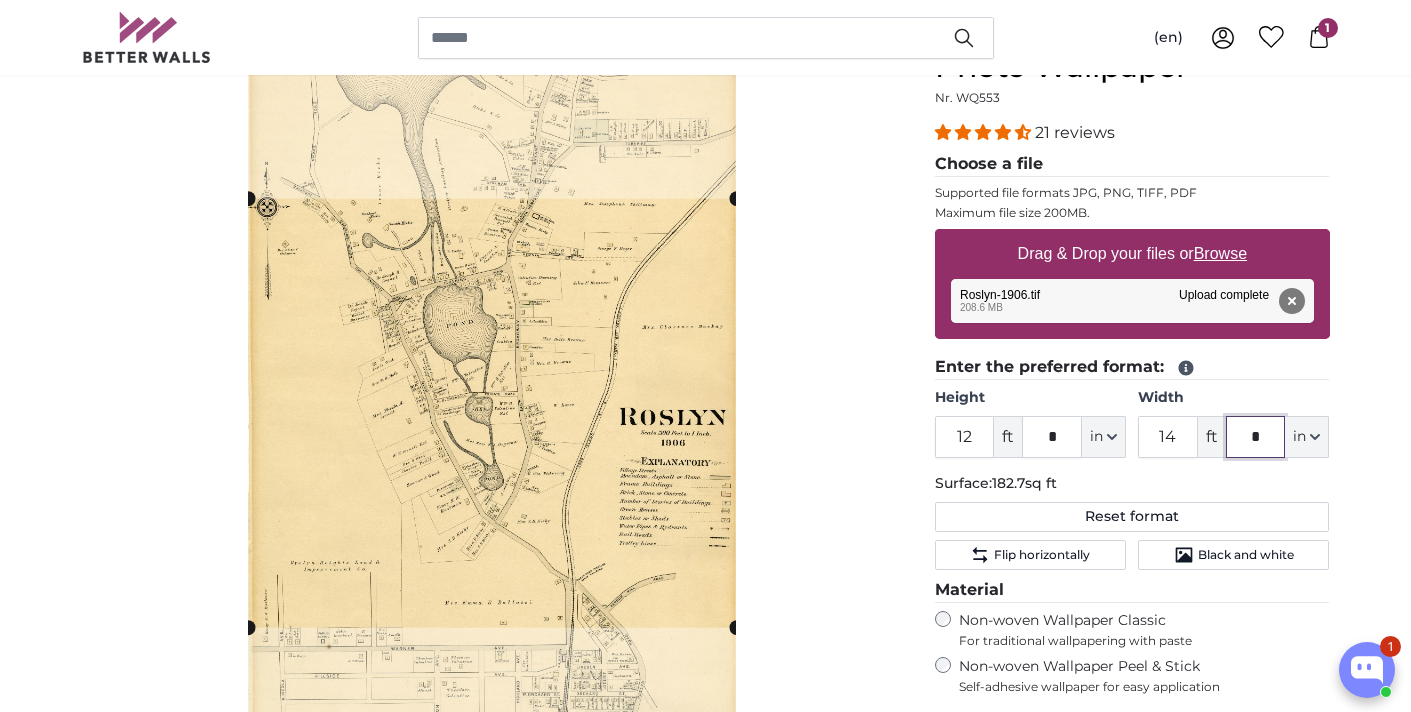 type on "*" 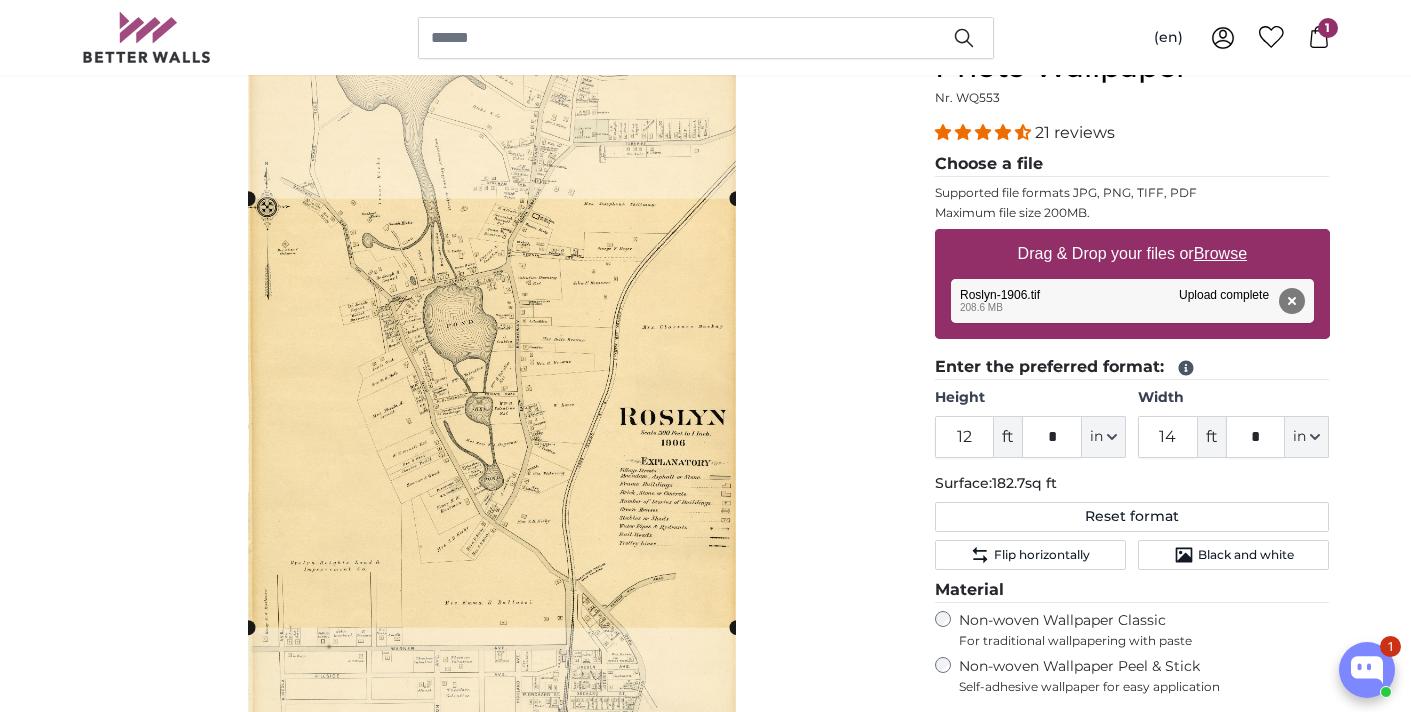 click on "Enter the preferred format:
Height
12
ft
*
in
Centimeter (cm)
Inches (inch)
Feet (ft. in.)
Width
14
ft
*
in" 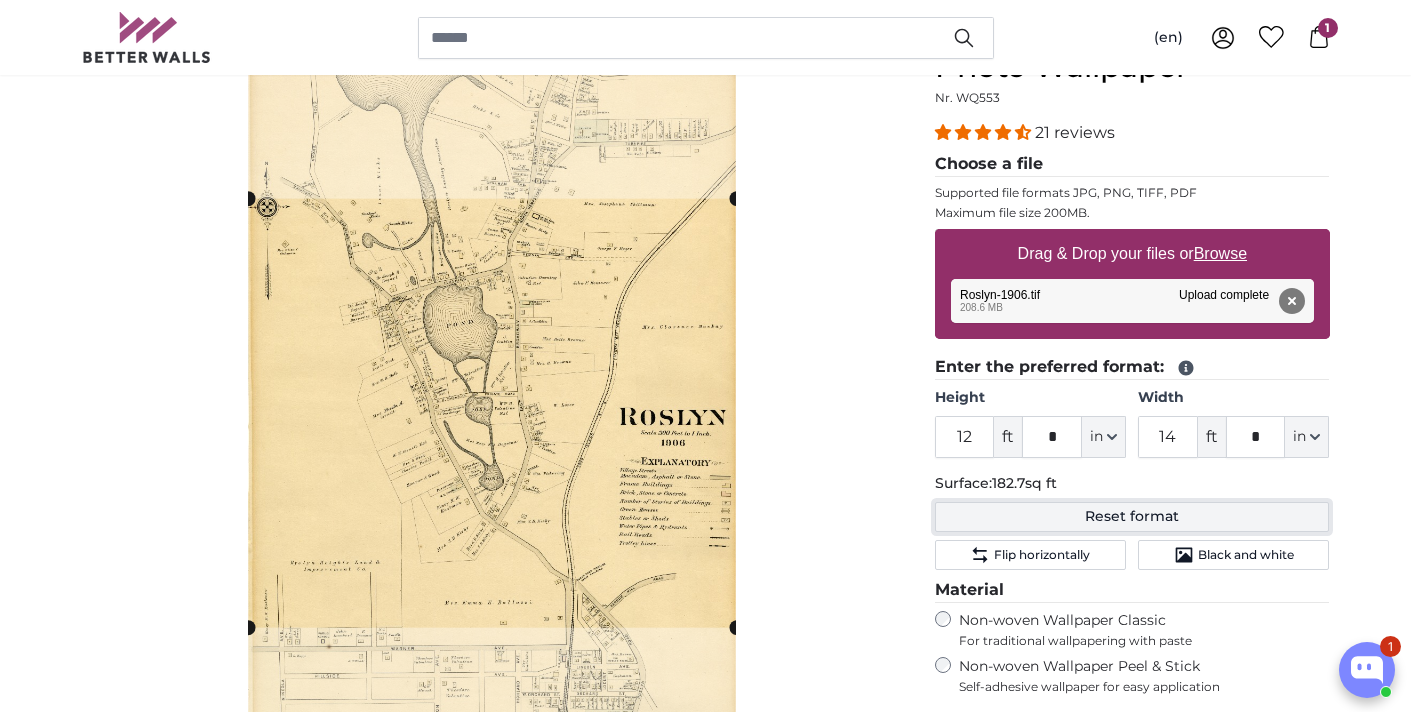 click on "Reset format" 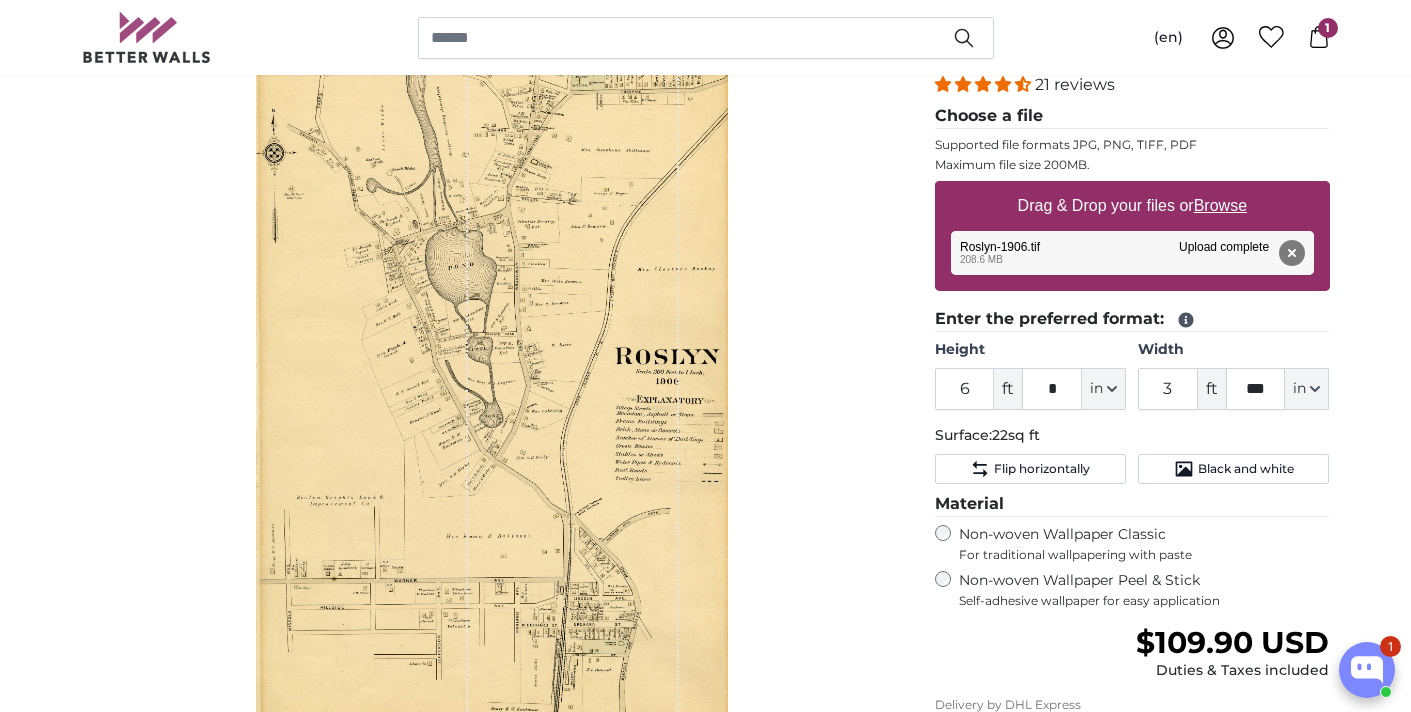 scroll, scrollTop: 294, scrollLeft: 0, axis: vertical 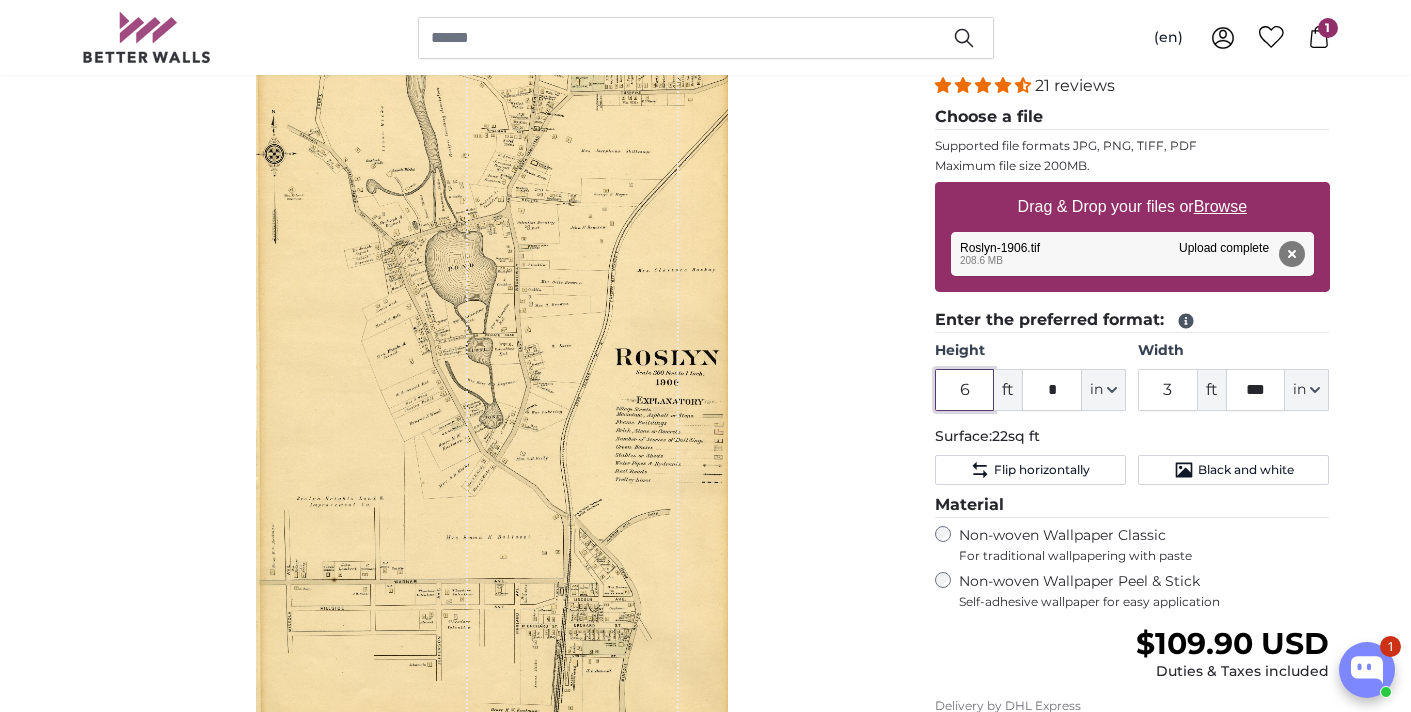 drag, startPoint x: 972, startPoint y: 389, endPoint x: 952, endPoint y: 381, distance: 21.540659 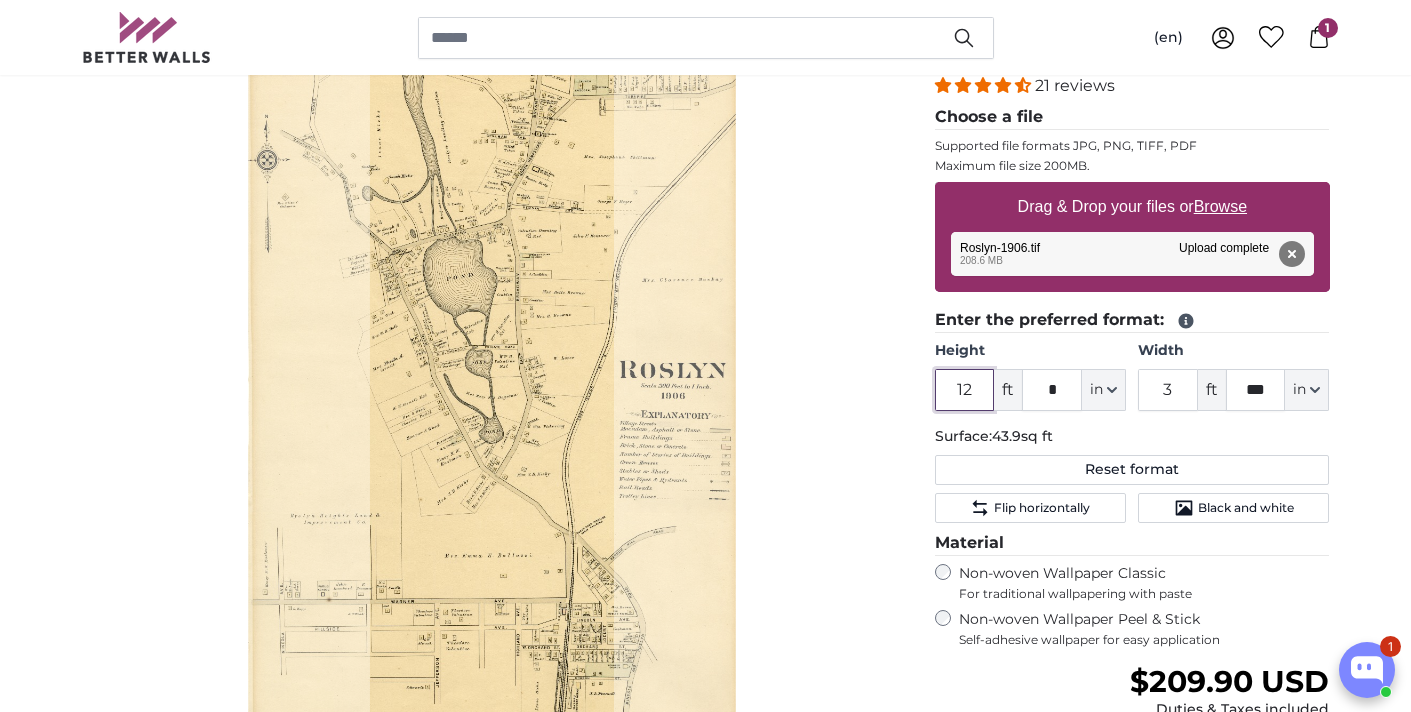 type on "12" 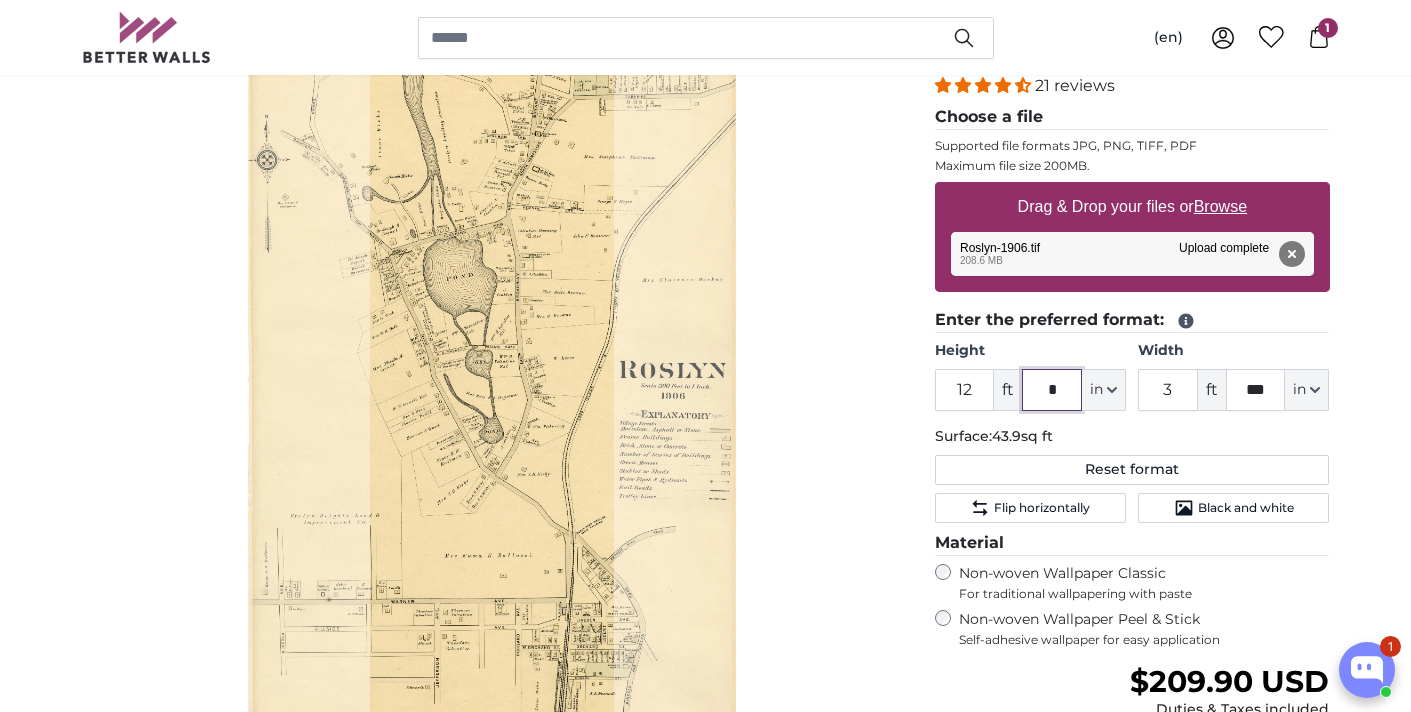 drag, startPoint x: 1062, startPoint y: 384, endPoint x: 1040, endPoint y: 383, distance: 22.022715 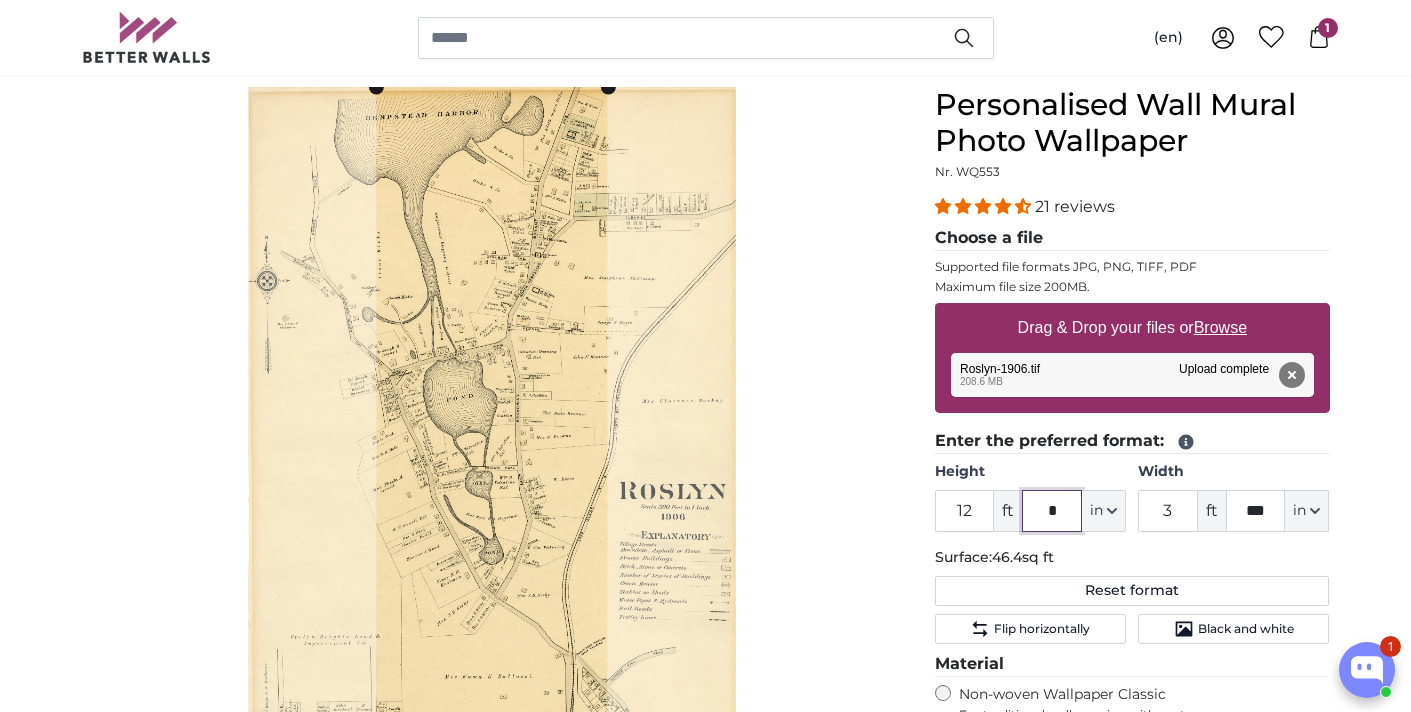 scroll, scrollTop: 172, scrollLeft: 0, axis: vertical 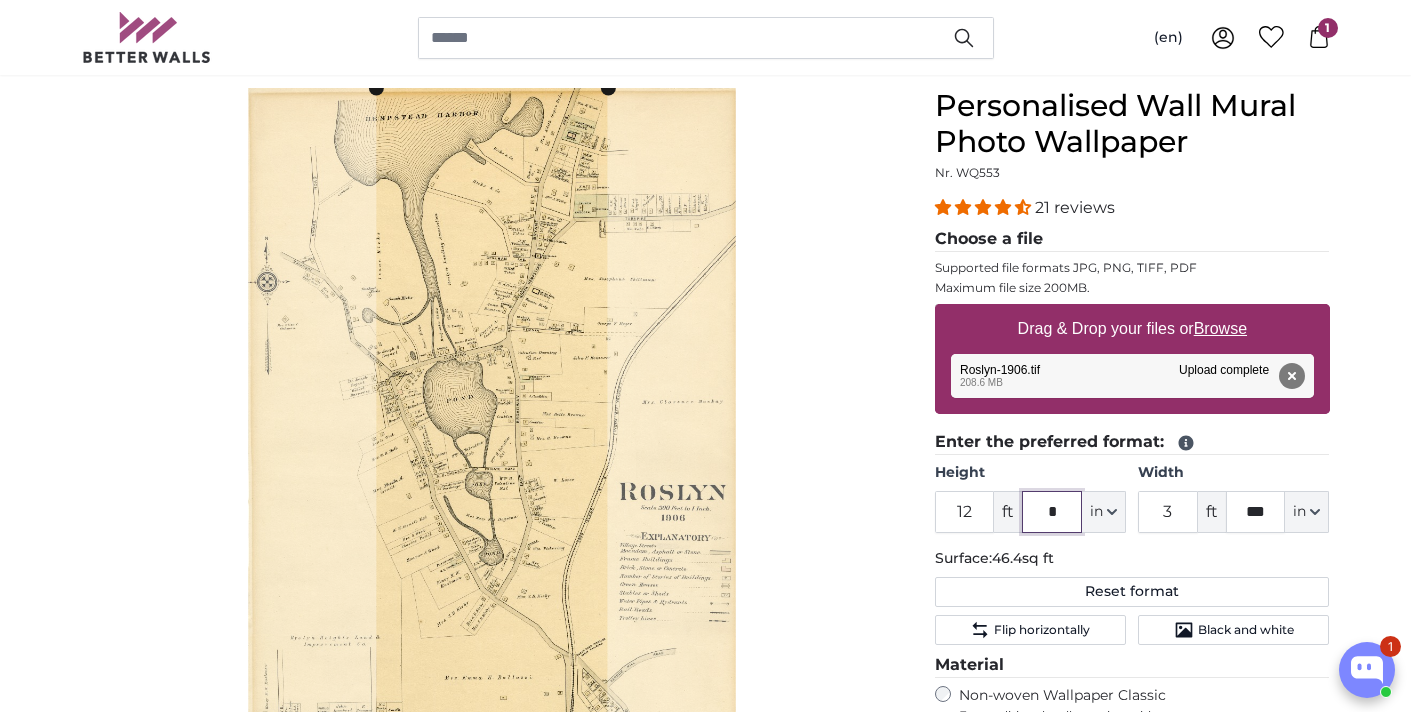 type on "*" 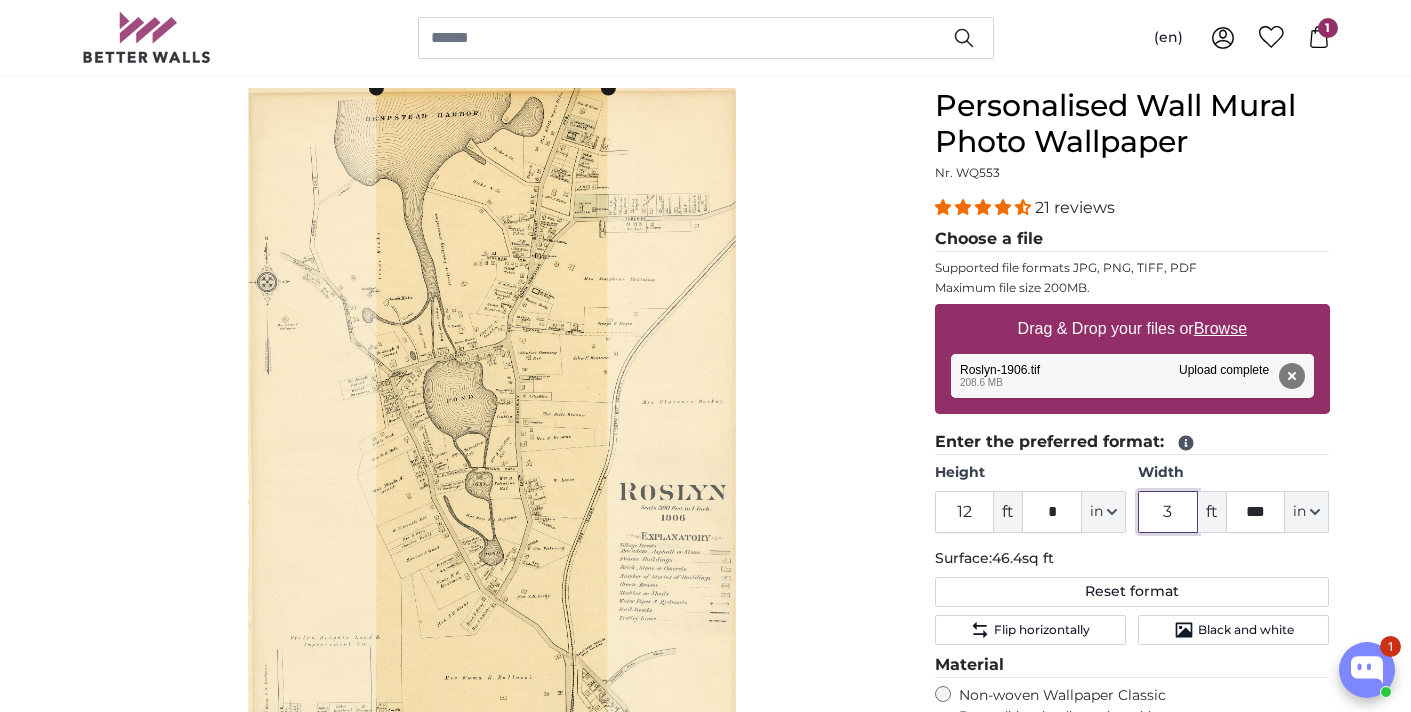 drag, startPoint x: 1186, startPoint y: 505, endPoint x: 1109, endPoint y: 507, distance: 77.02597 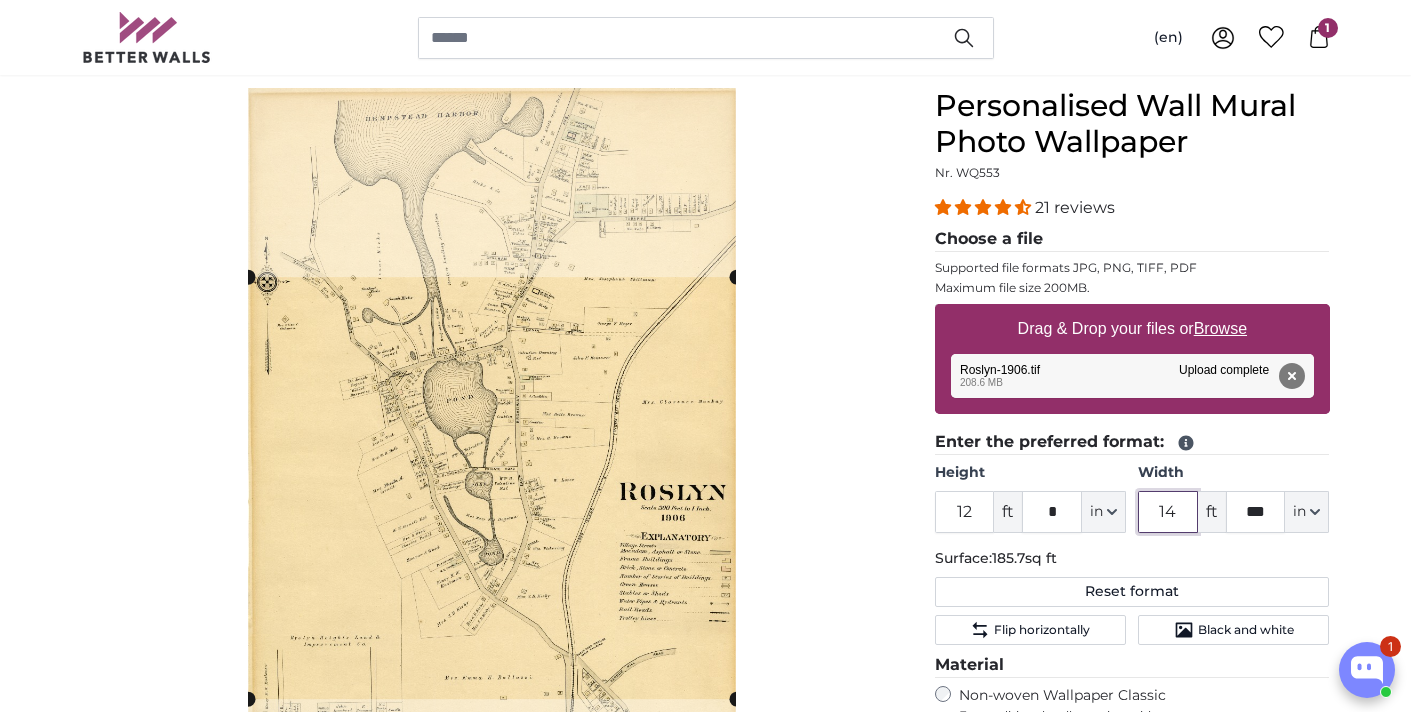 type on "14" 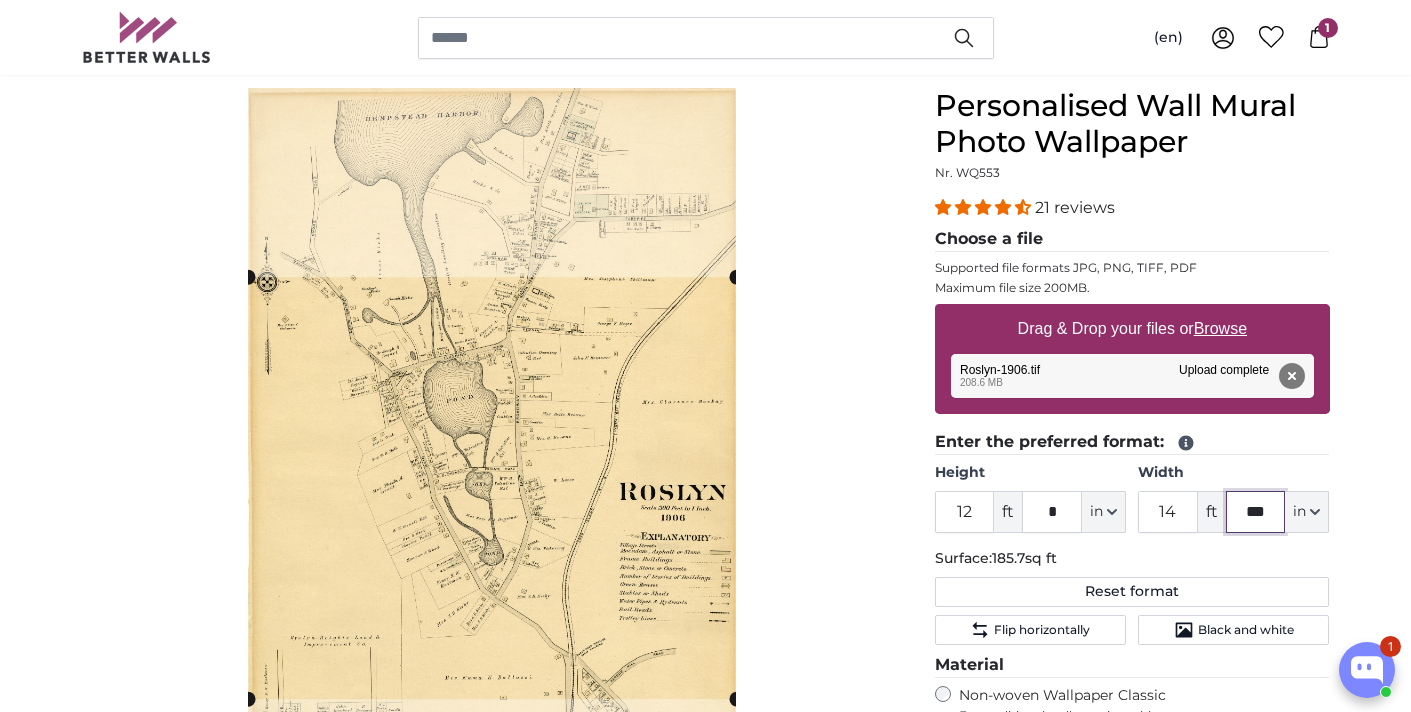 drag, startPoint x: 1267, startPoint y: 510, endPoint x: 1222, endPoint y: 491, distance: 48.8467 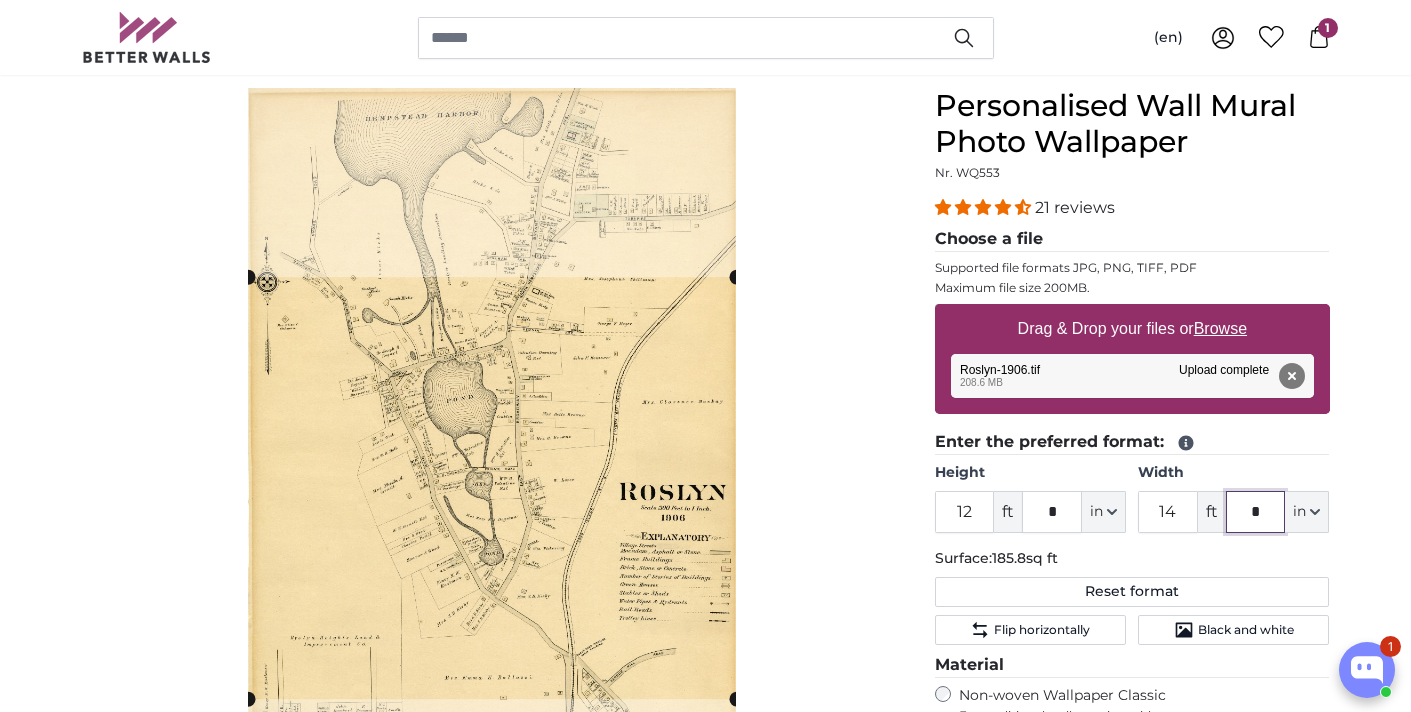 click at bounding box center (0, 0) 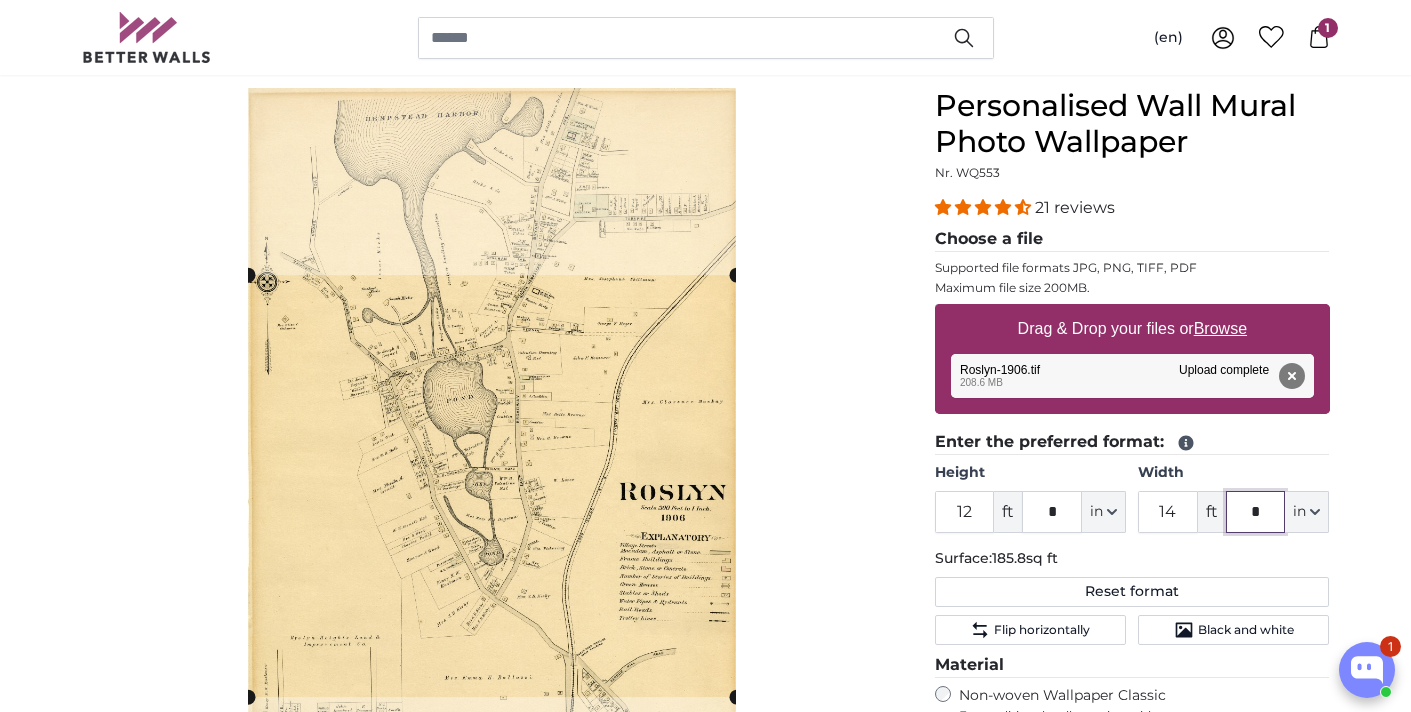 click at bounding box center [0, 0] 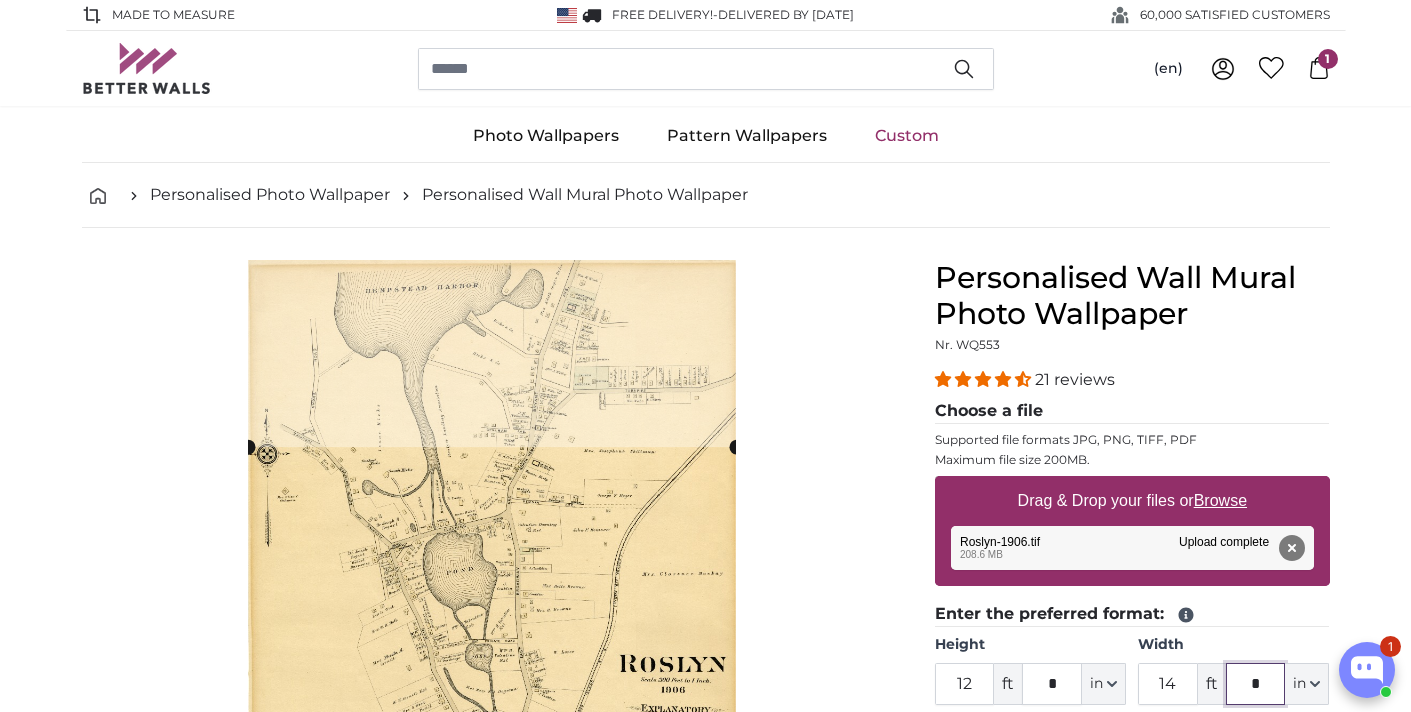 scroll, scrollTop: 349, scrollLeft: 0, axis: vertical 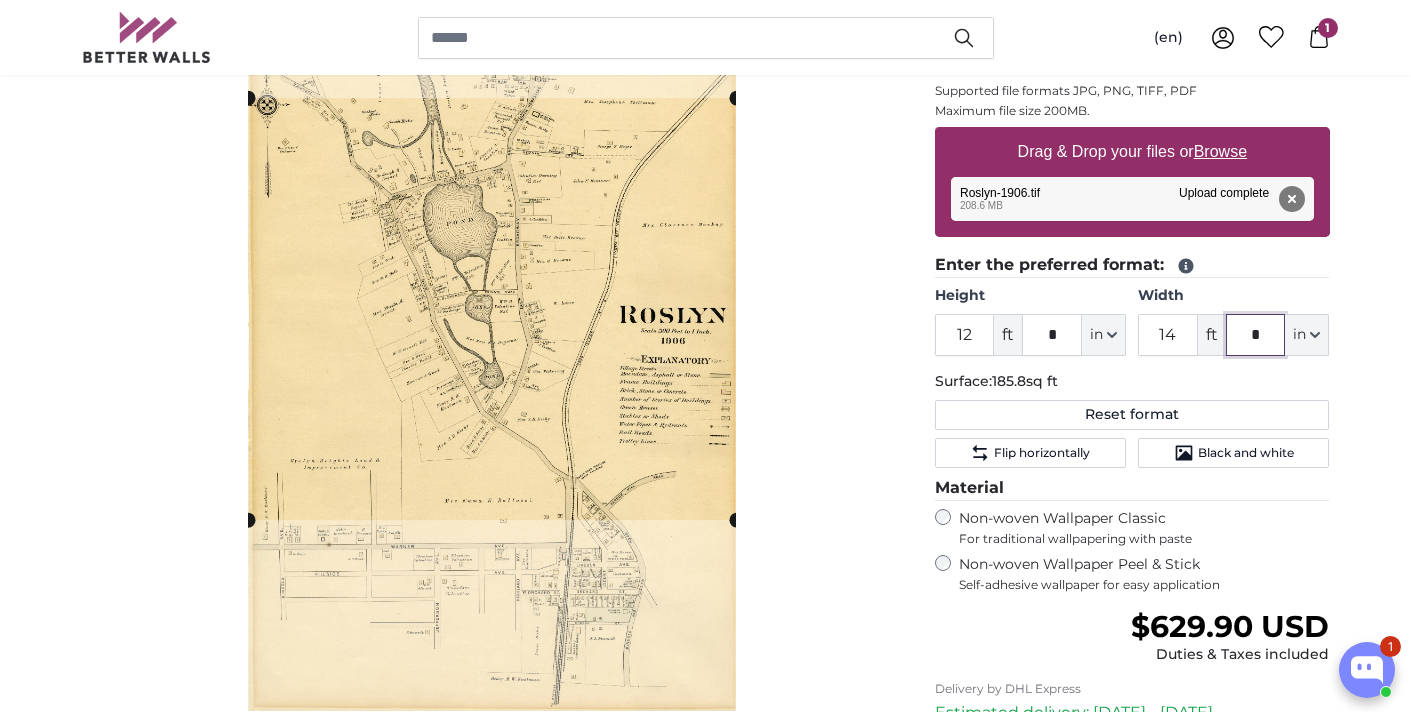 click 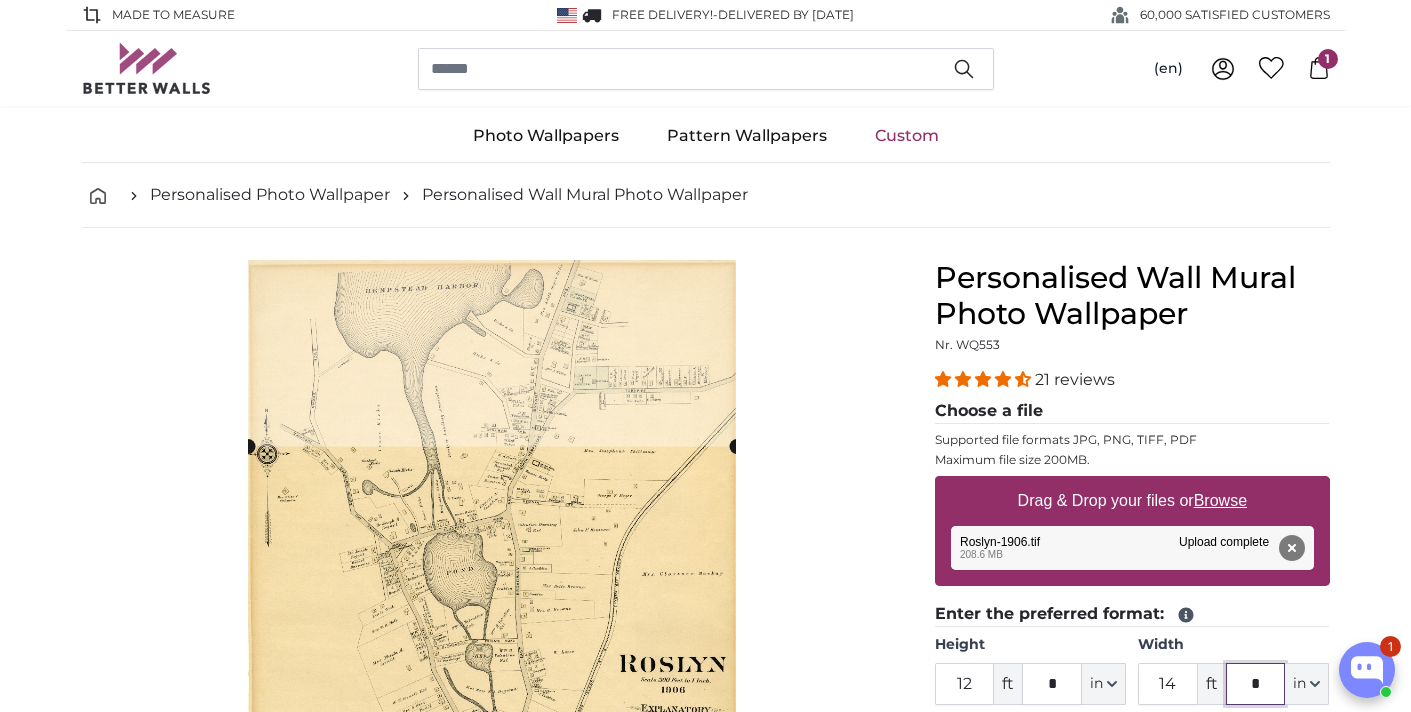 click on "Cancel
Crop image
Hide lengths
Personalised Wall Mural Photo Wallpaper
Nr. WQ553
21 reviews" at bounding box center (706, 756) 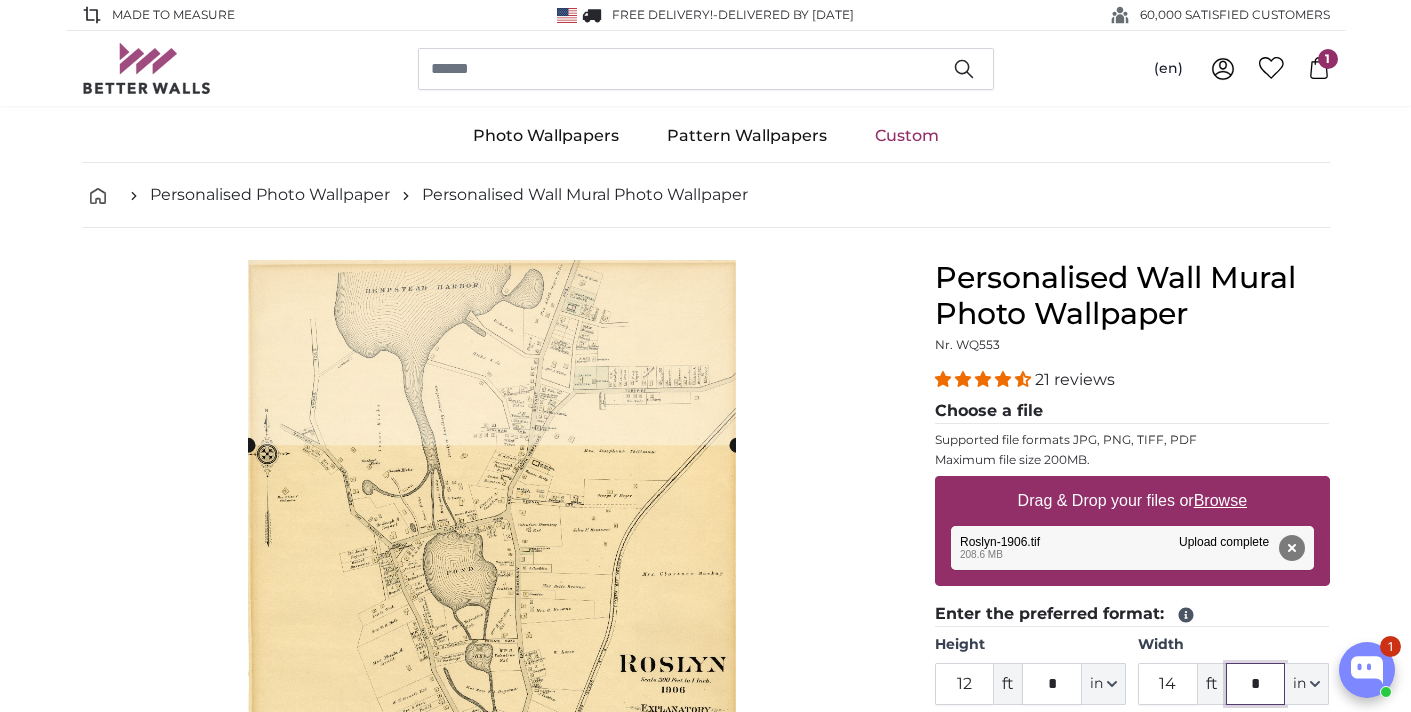 click at bounding box center [491, 660] 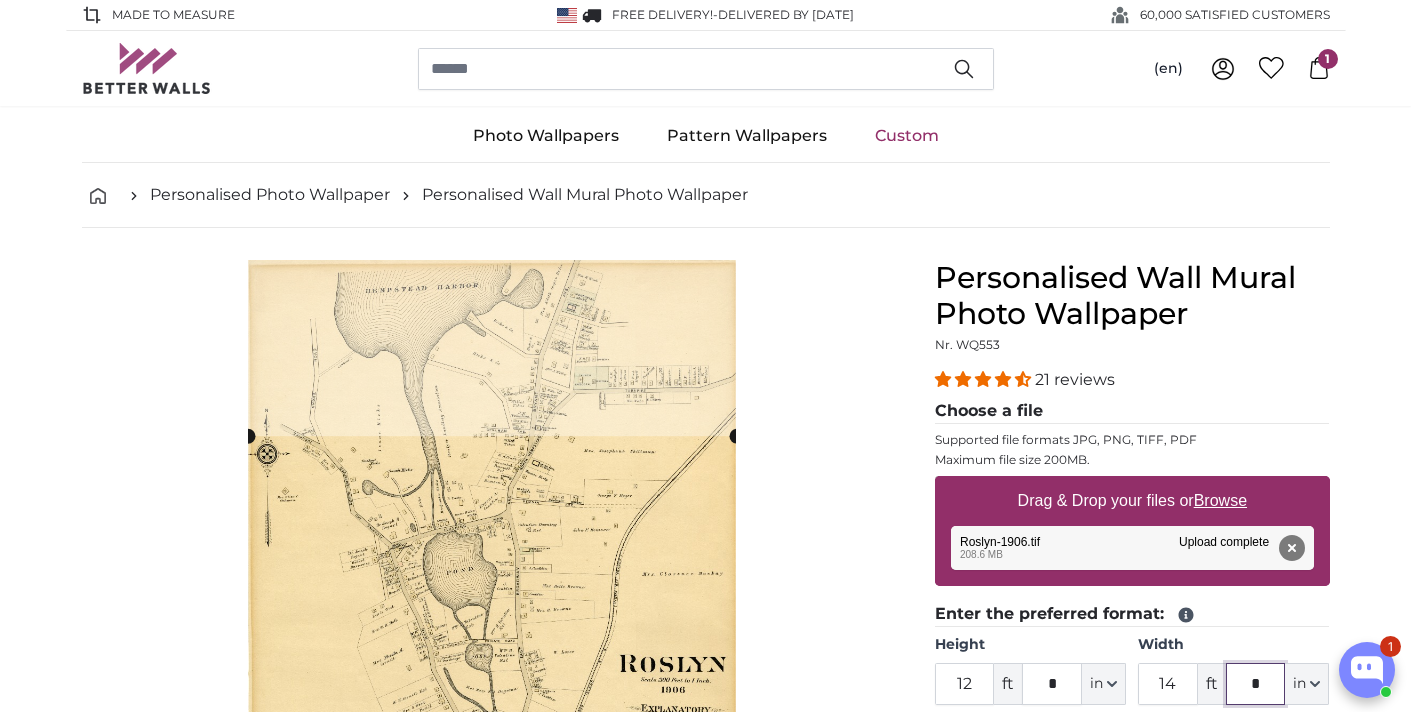 click on "1
Made to Measure
FREE delivery!  -  Delivered by [DATE]
60,000 SATISFIED CUSTOMERS
(en)
English
Français" at bounding box center (705, 2818) 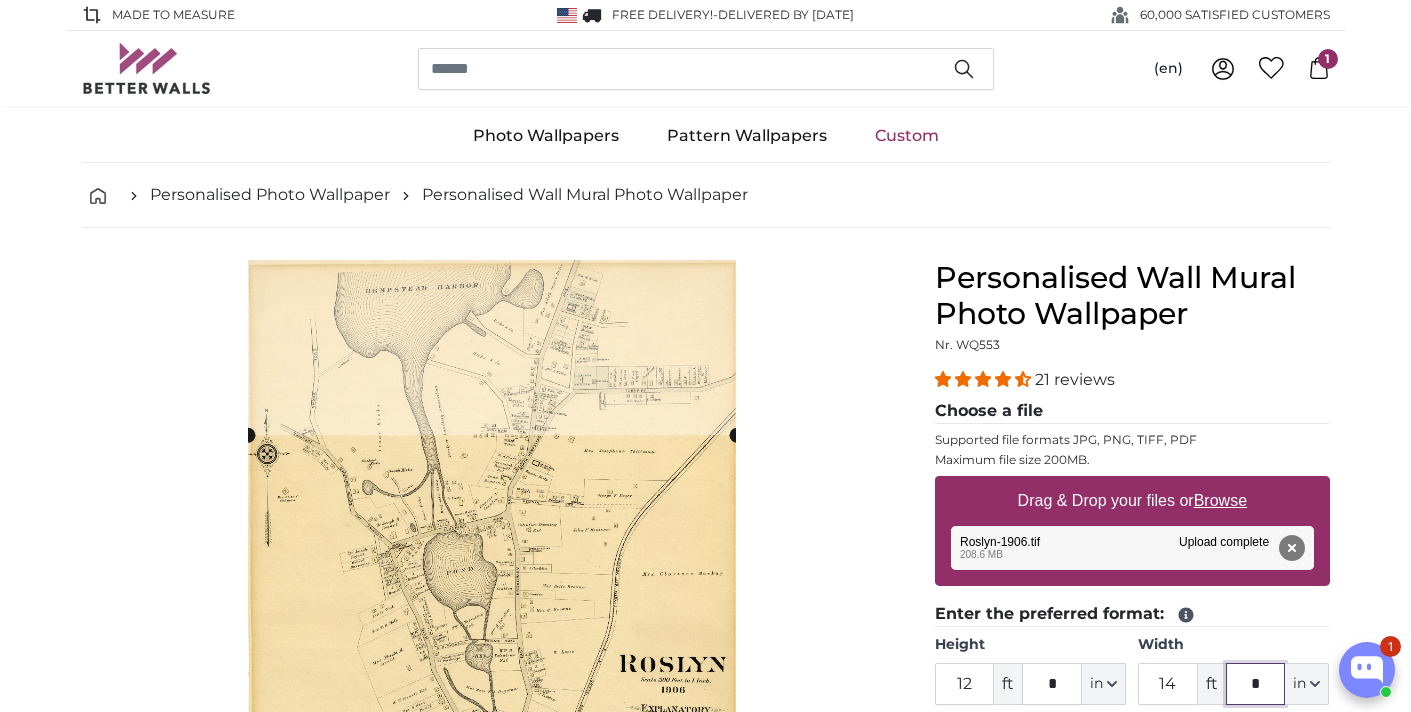 type on "*" 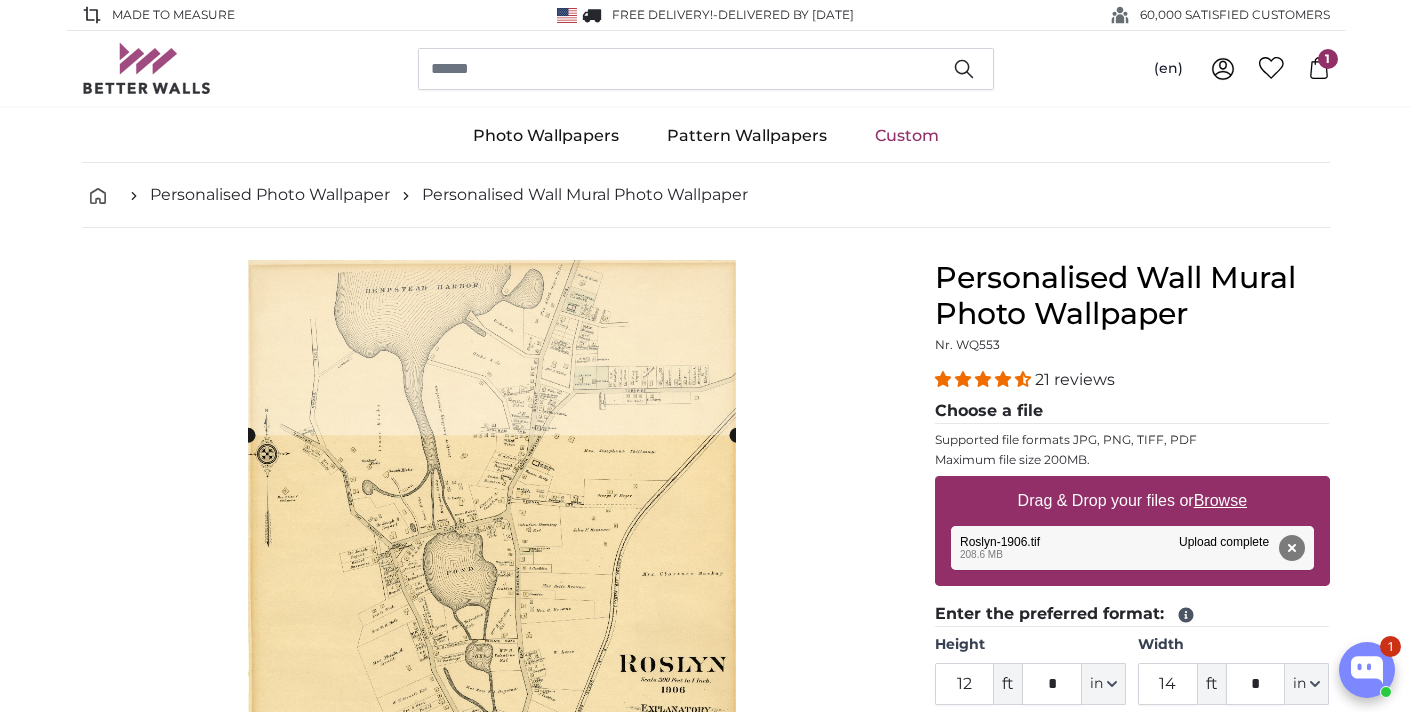 click on "Cancel
Crop image" at bounding box center [492, 685] 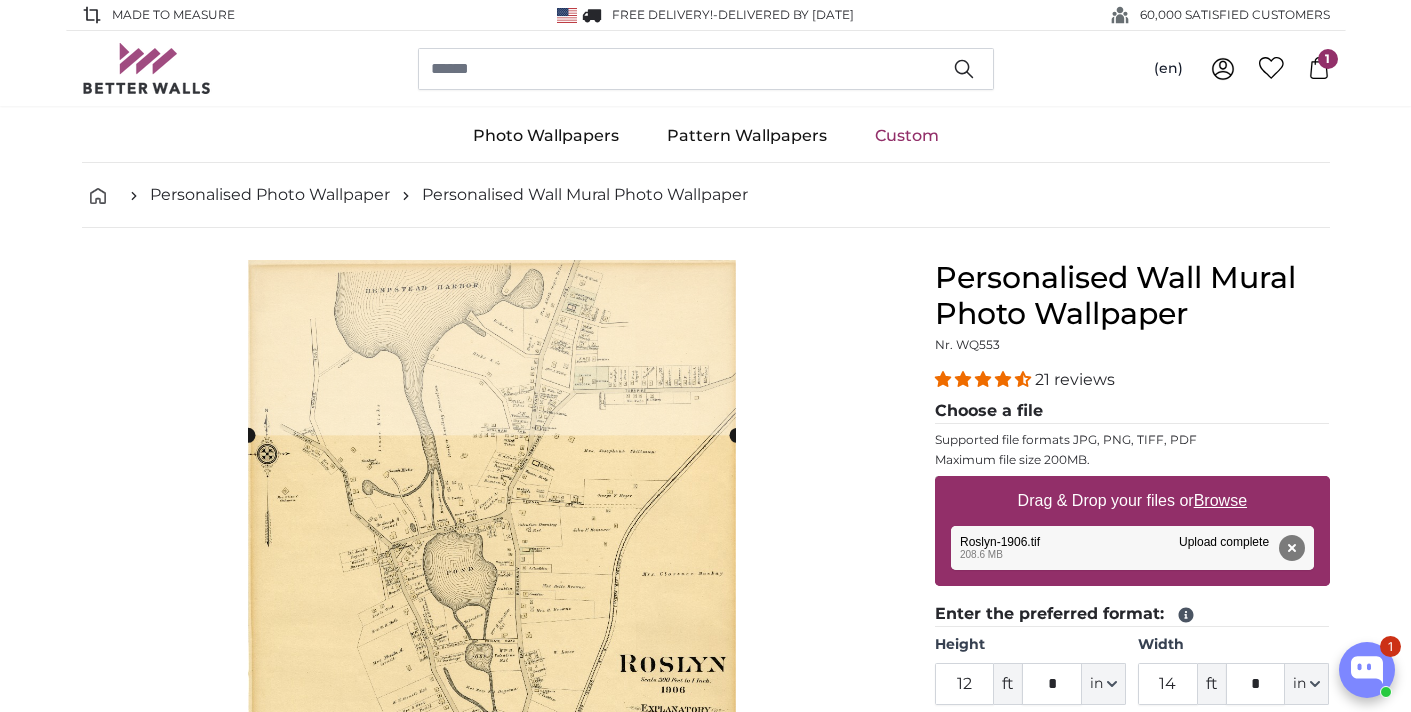 click at bounding box center [0, 0] 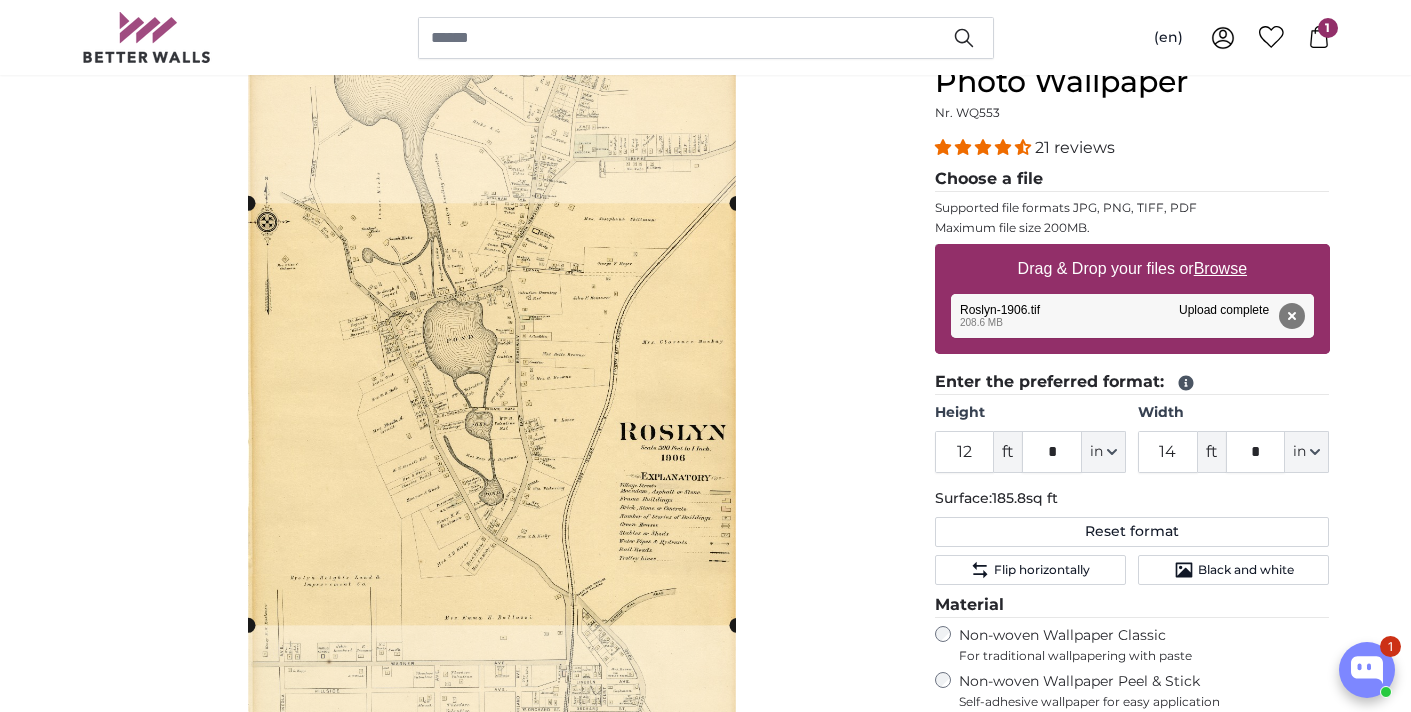 scroll, scrollTop: 231, scrollLeft: 0, axis: vertical 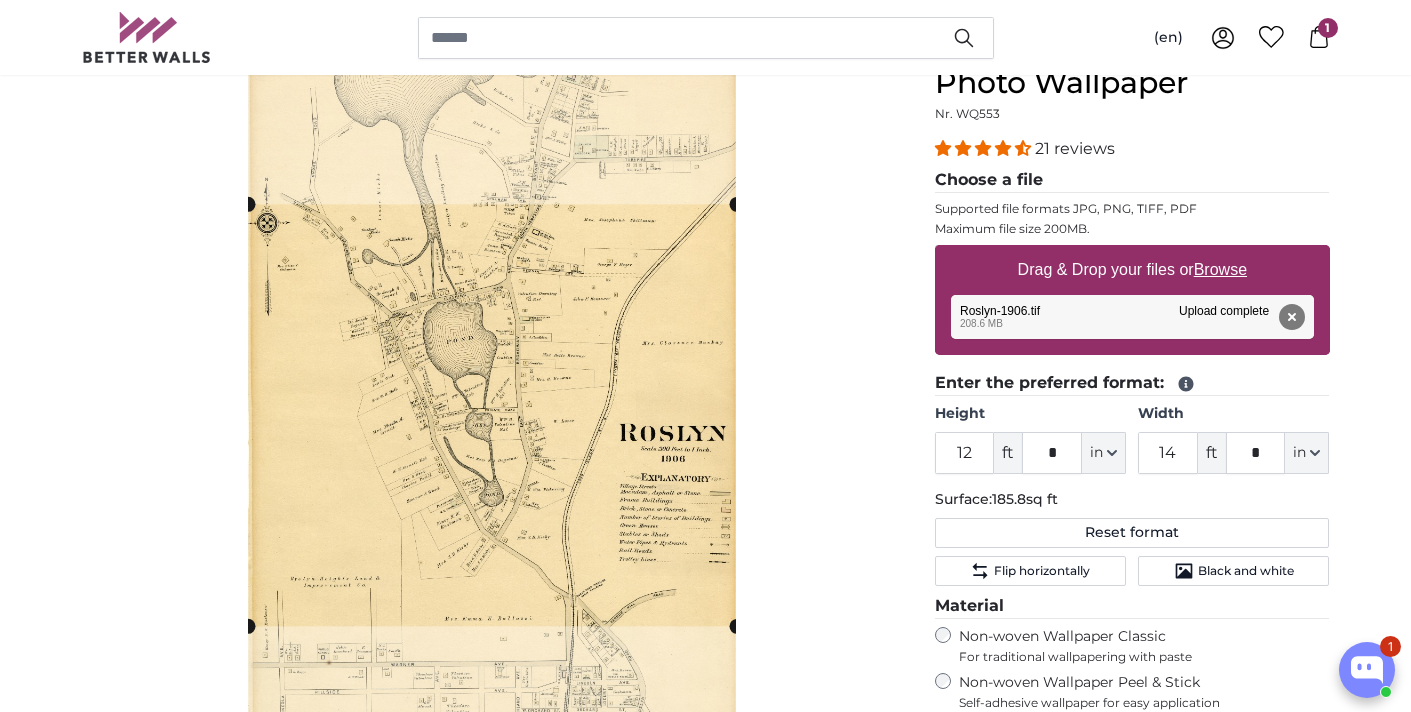 click 